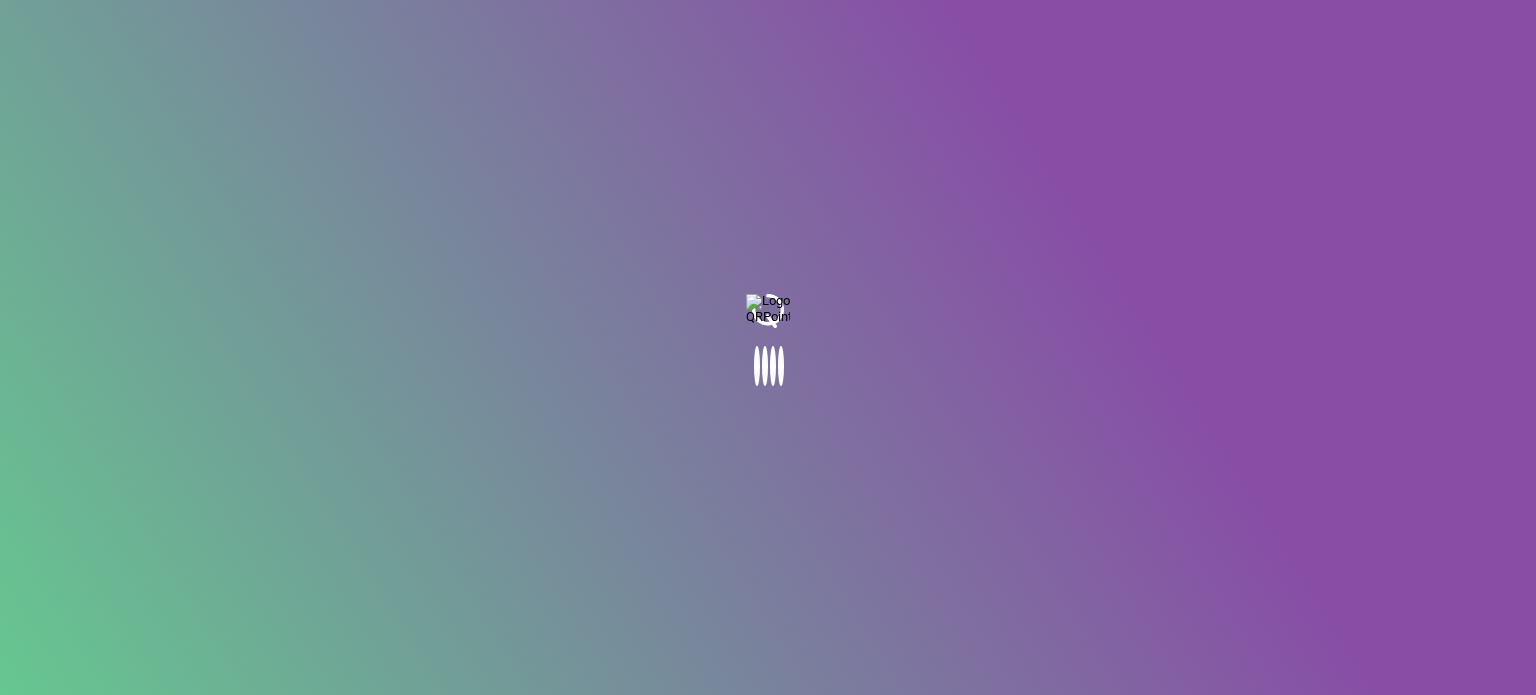 scroll, scrollTop: 0, scrollLeft: 0, axis: both 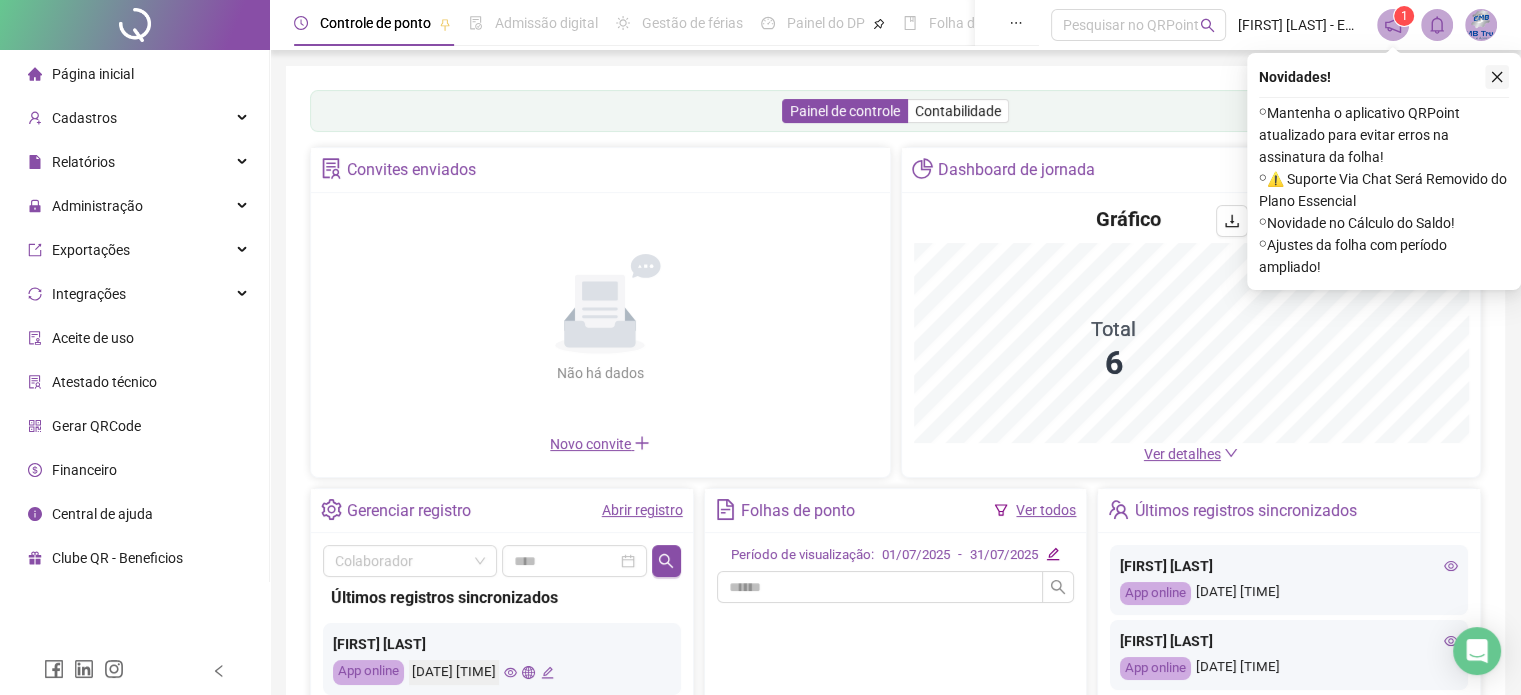 click 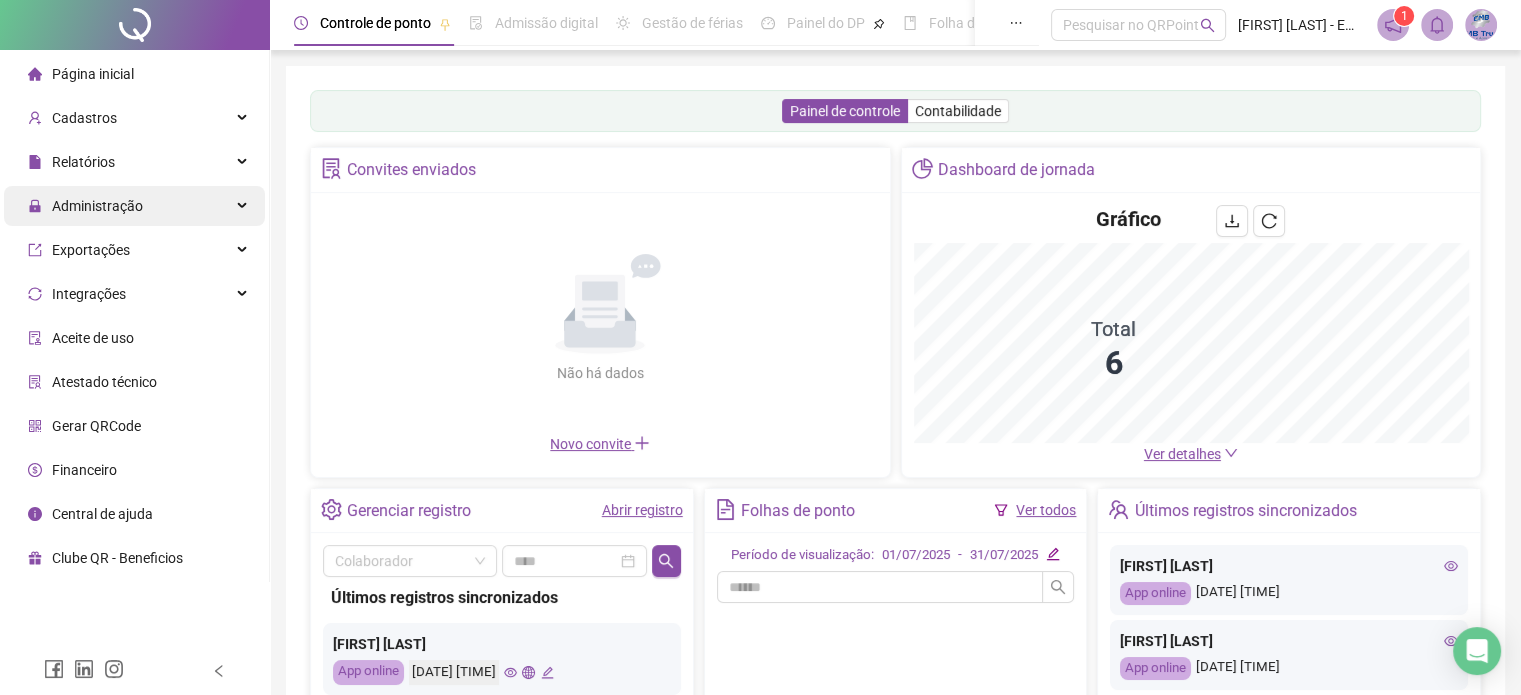 click on "Administração" at bounding box center (97, 206) 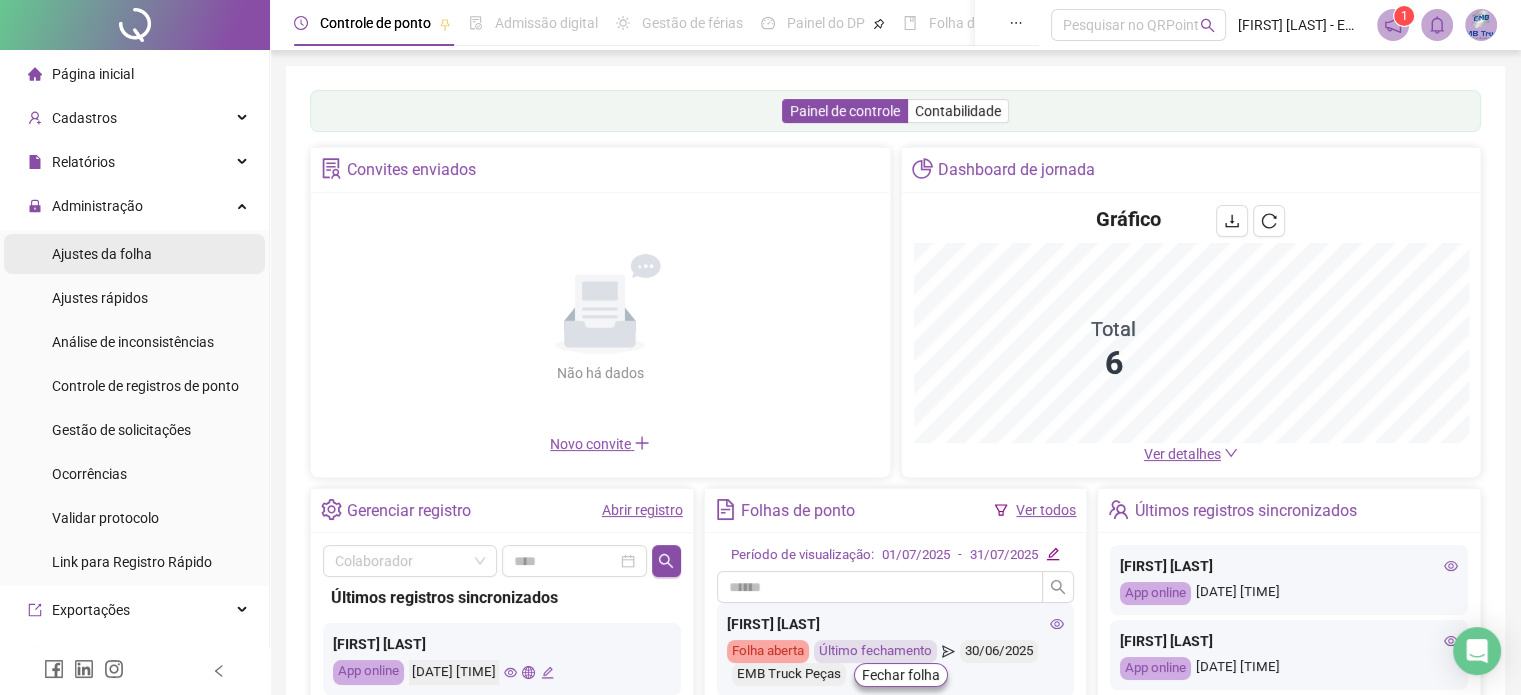 click on "Ajustes da folha" at bounding box center (134, 254) 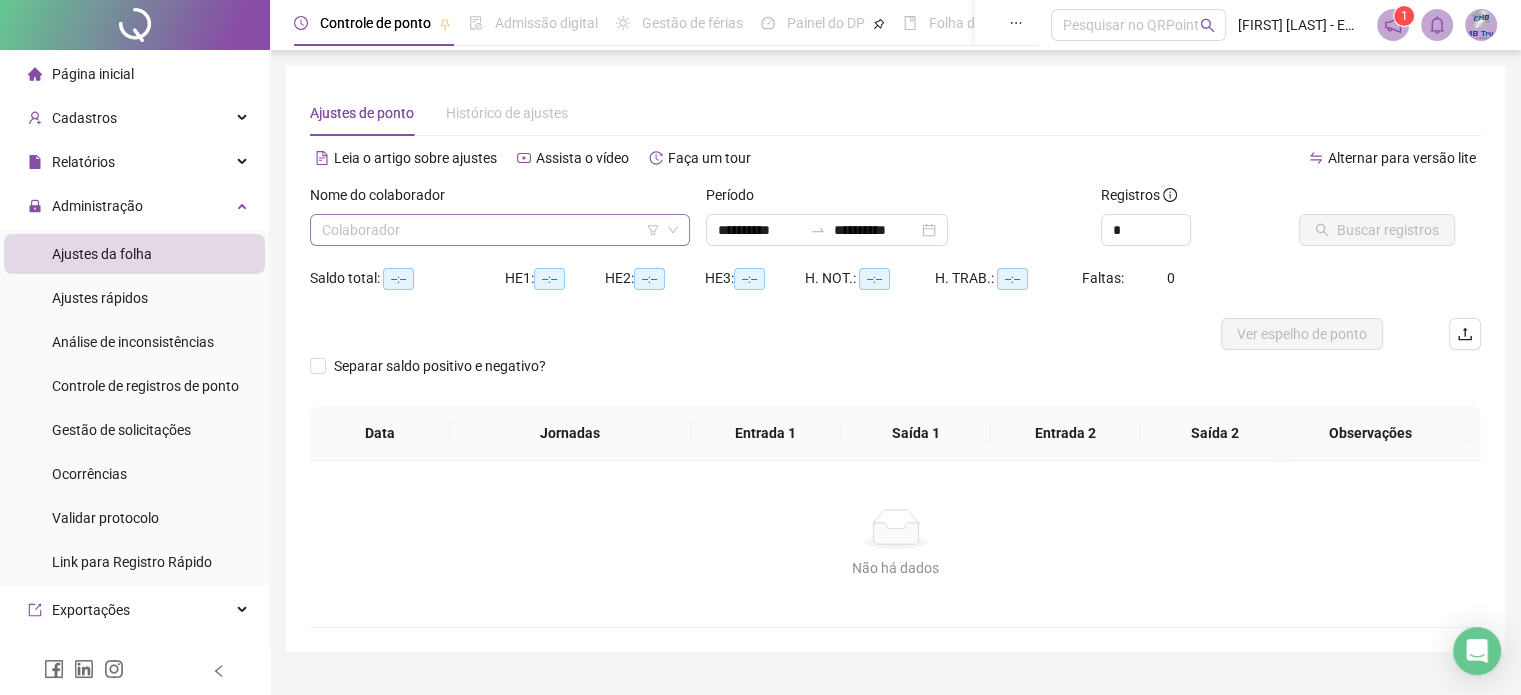 click at bounding box center [491, 230] 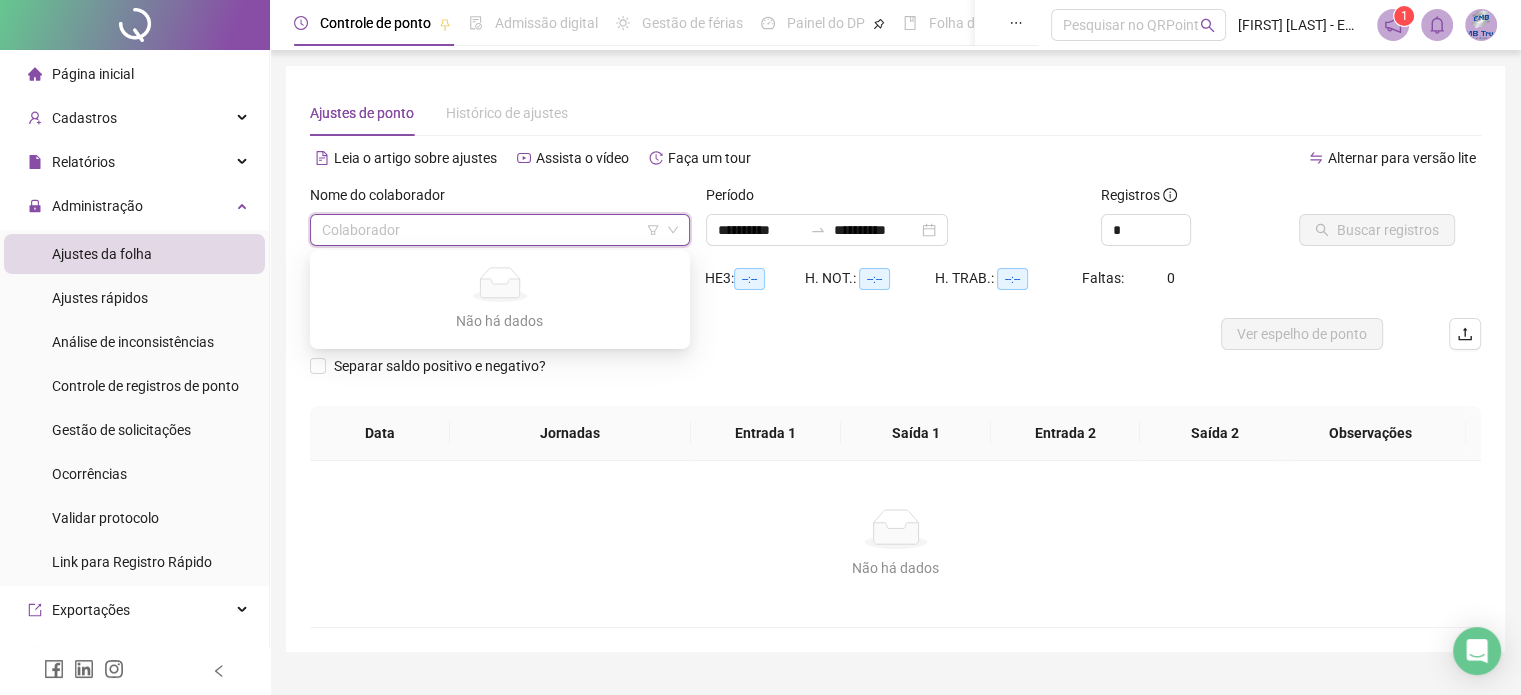 click at bounding box center [491, 230] 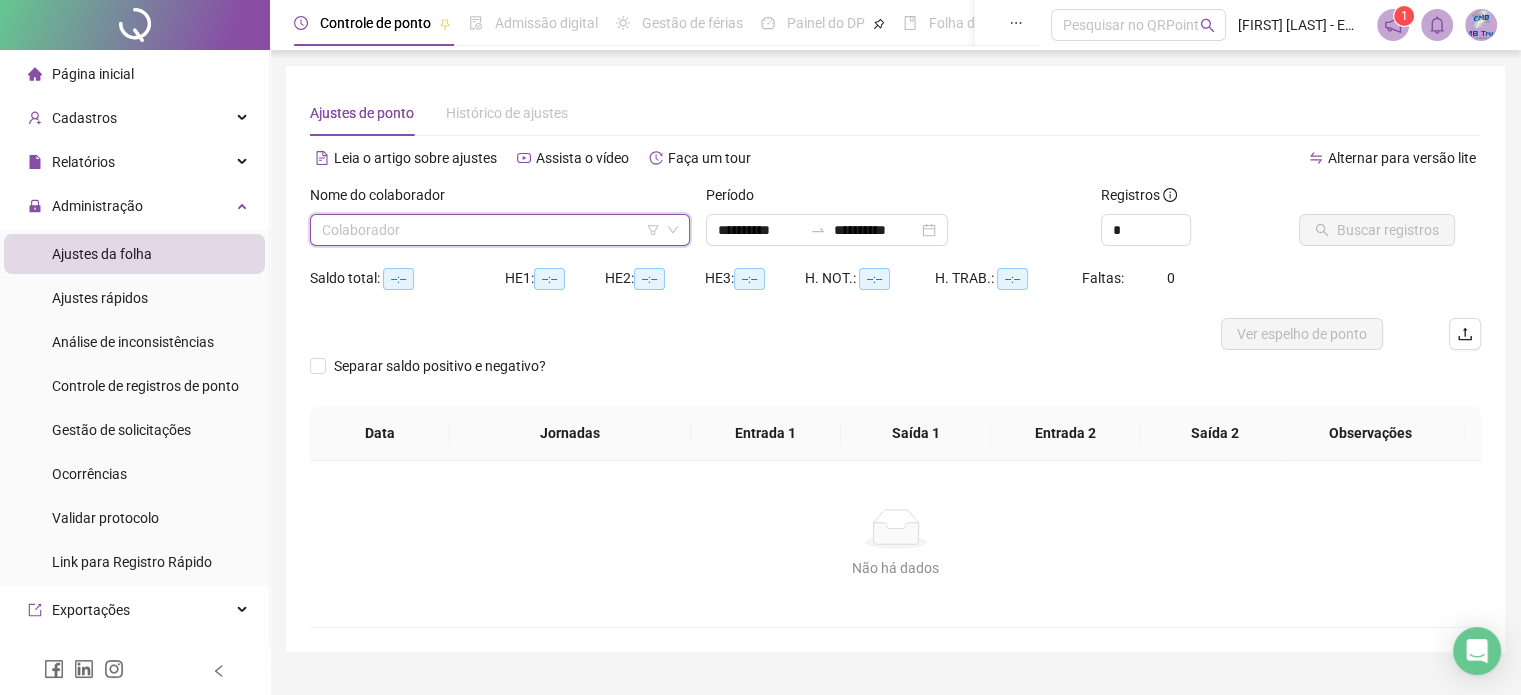 click on "Ajustes da folha" at bounding box center (102, 254) 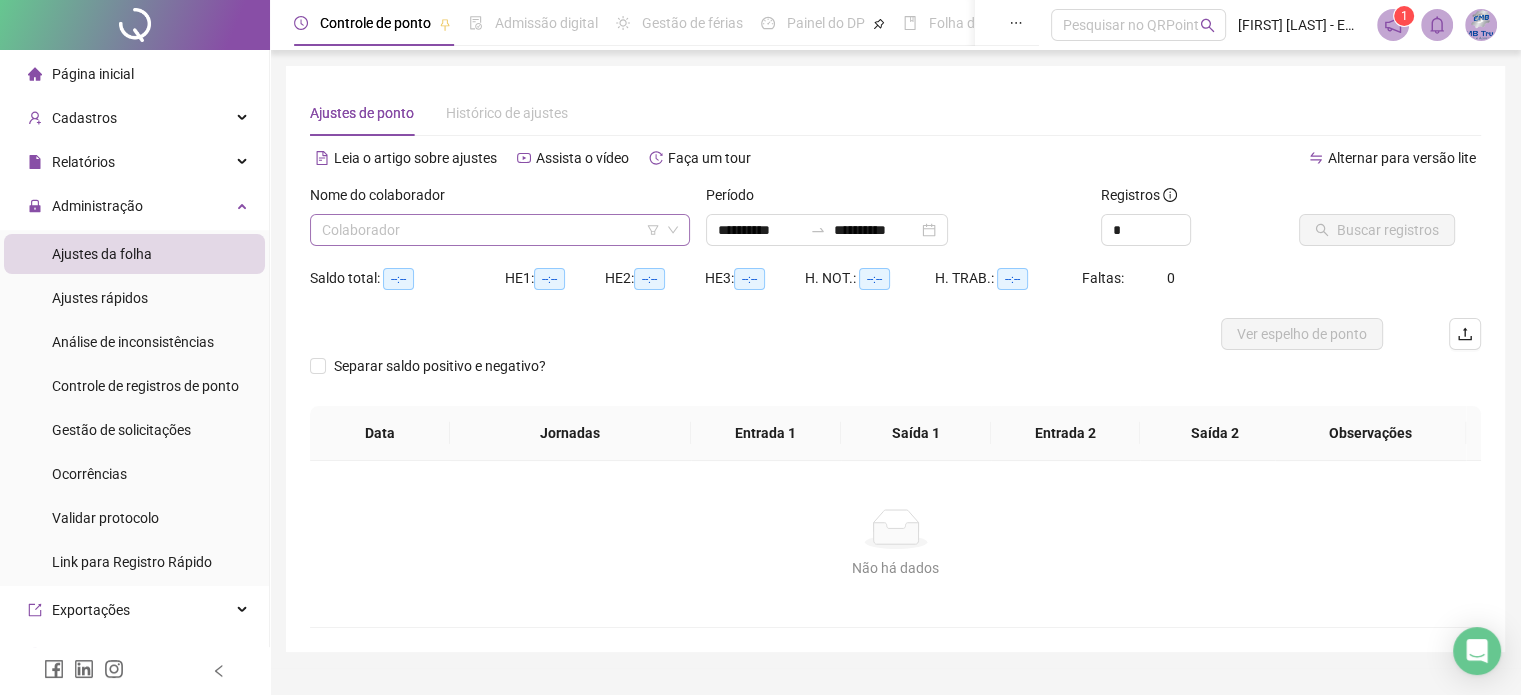 click at bounding box center [491, 230] 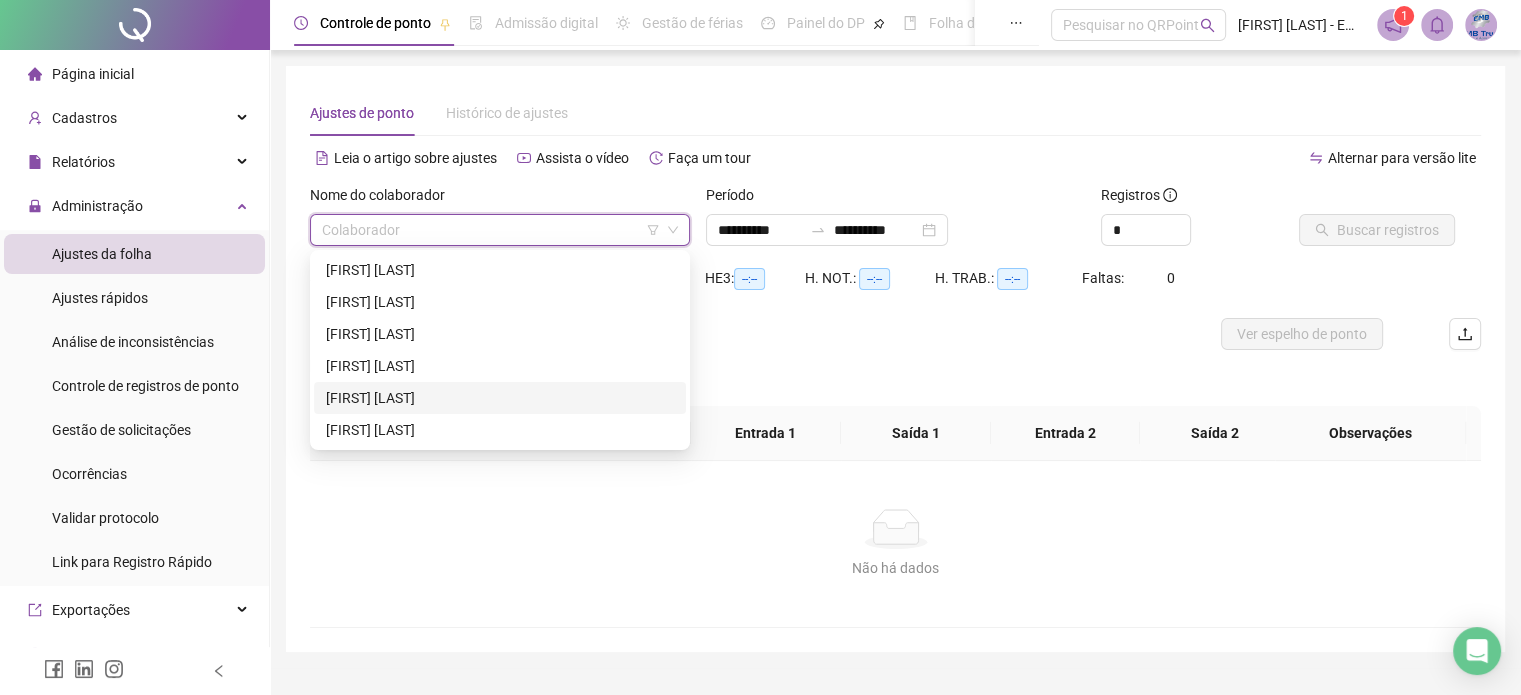 click on "[FIRST] [LAST]" at bounding box center [500, 398] 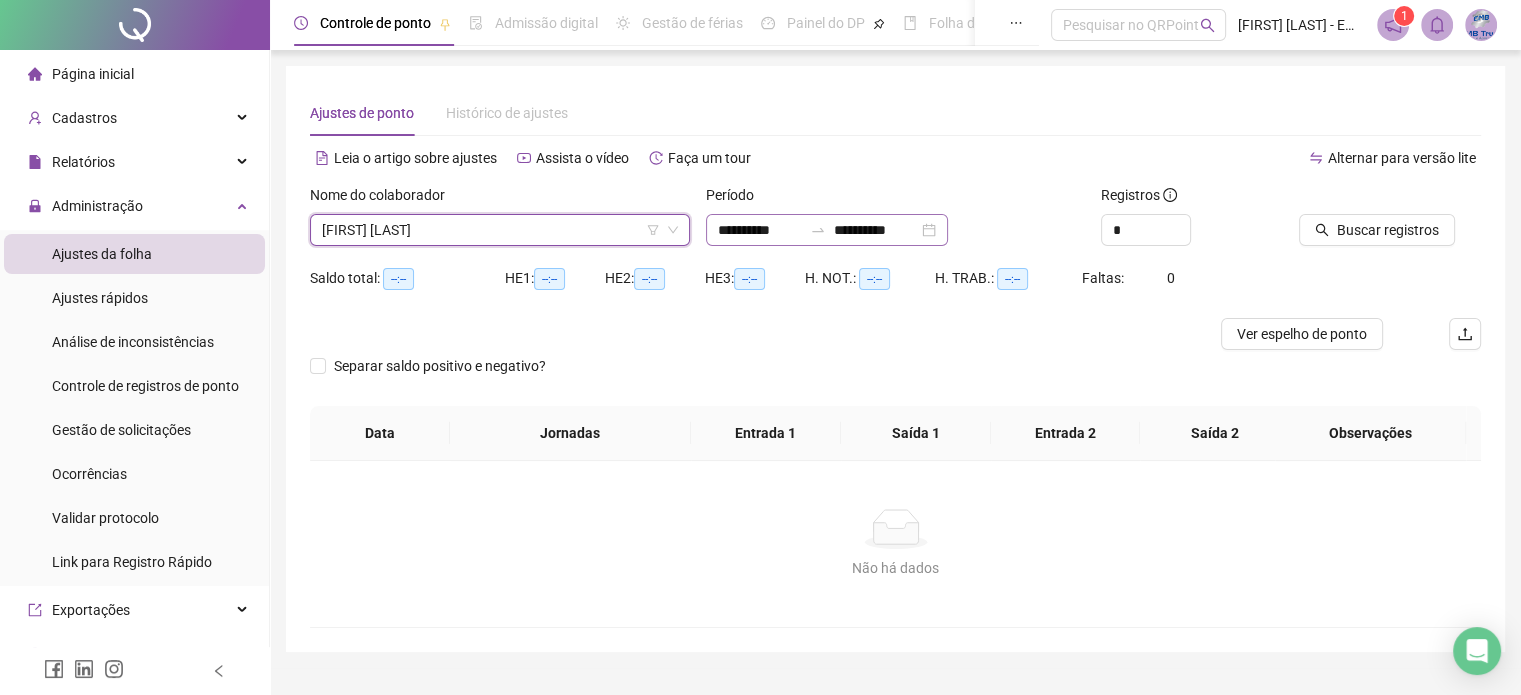 click on "**********" at bounding box center (827, 230) 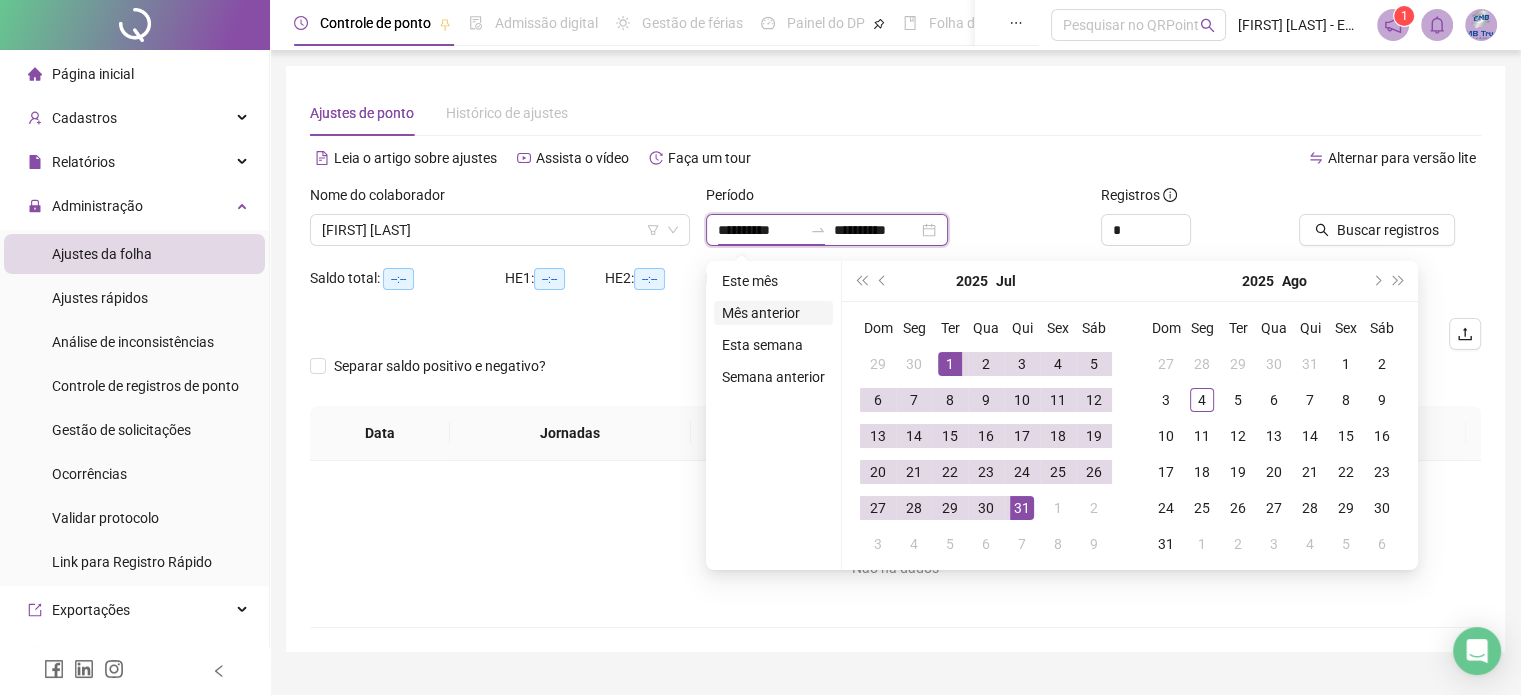 type on "**********" 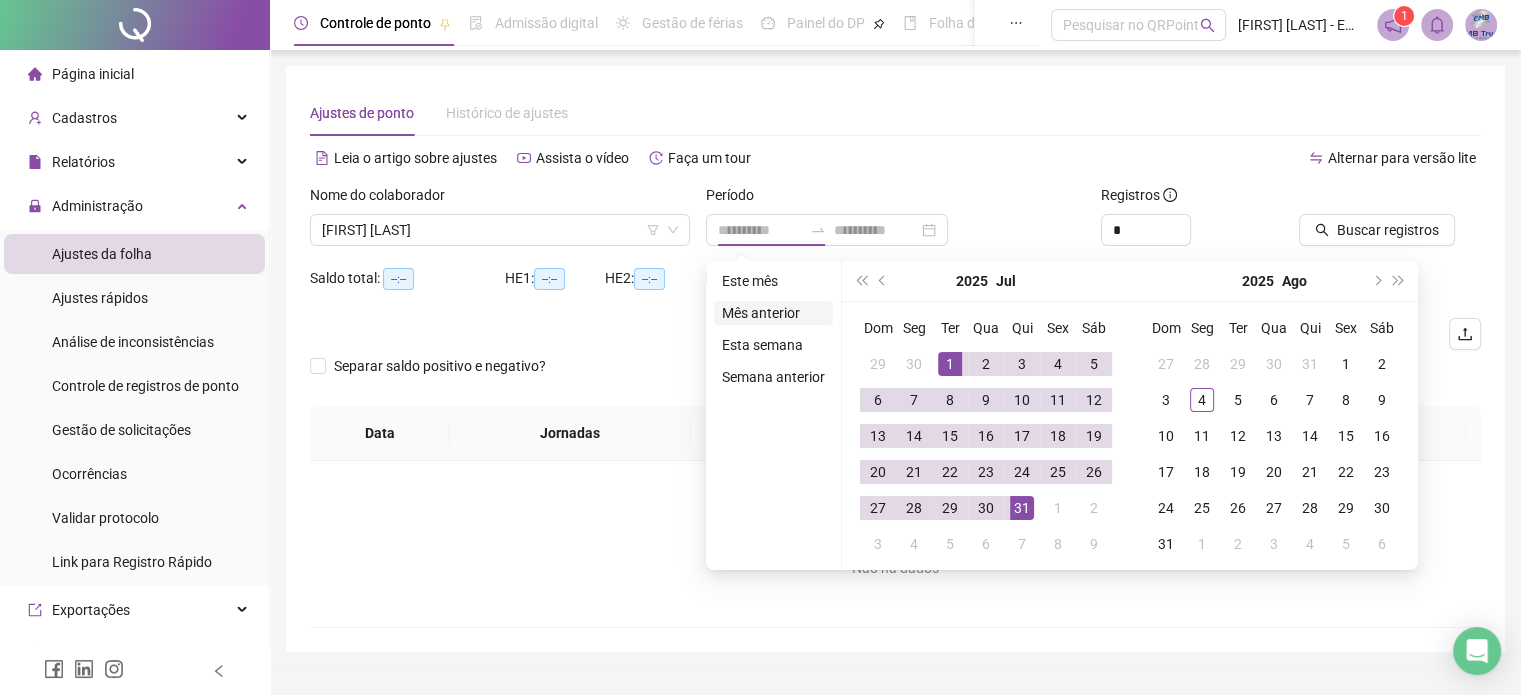 click on "Mês anterior" at bounding box center (773, 313) 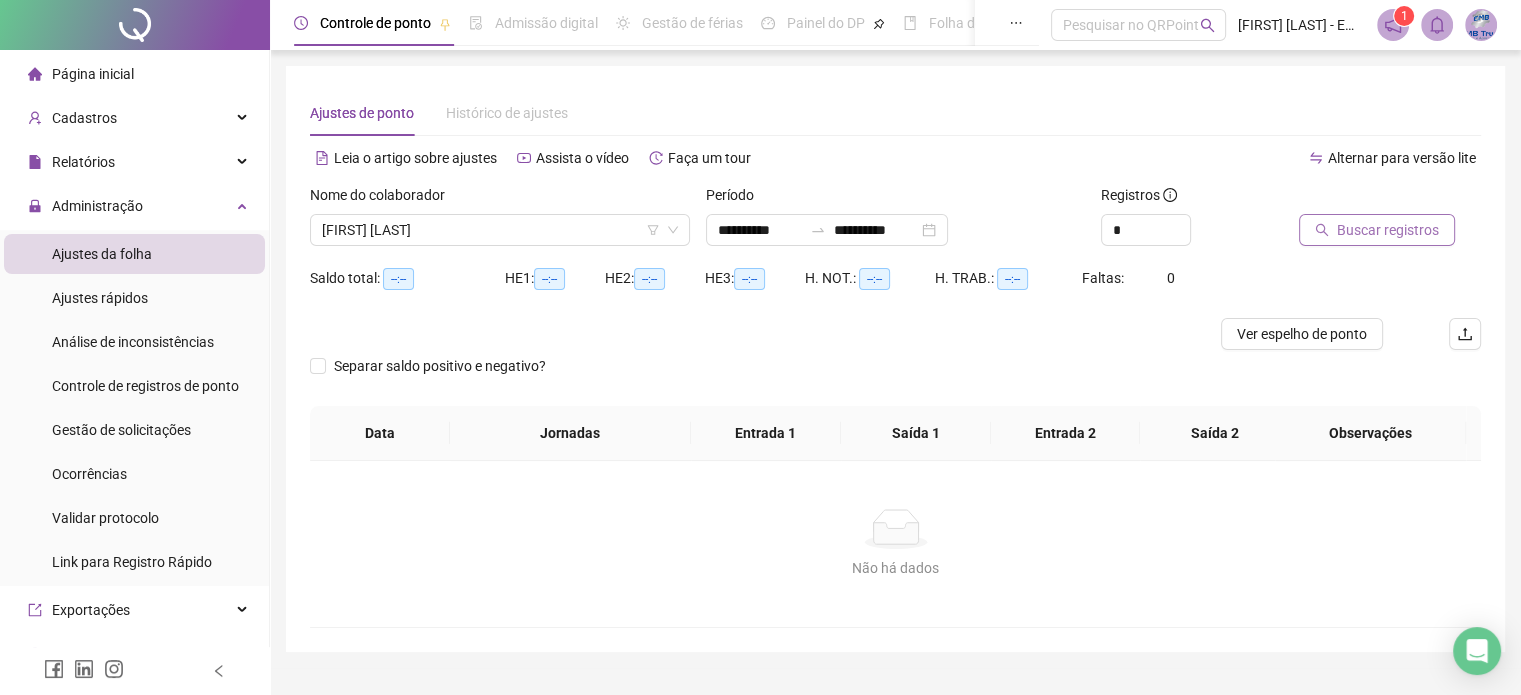 click on "Buscar registros" at bounding box center (1388, 230) 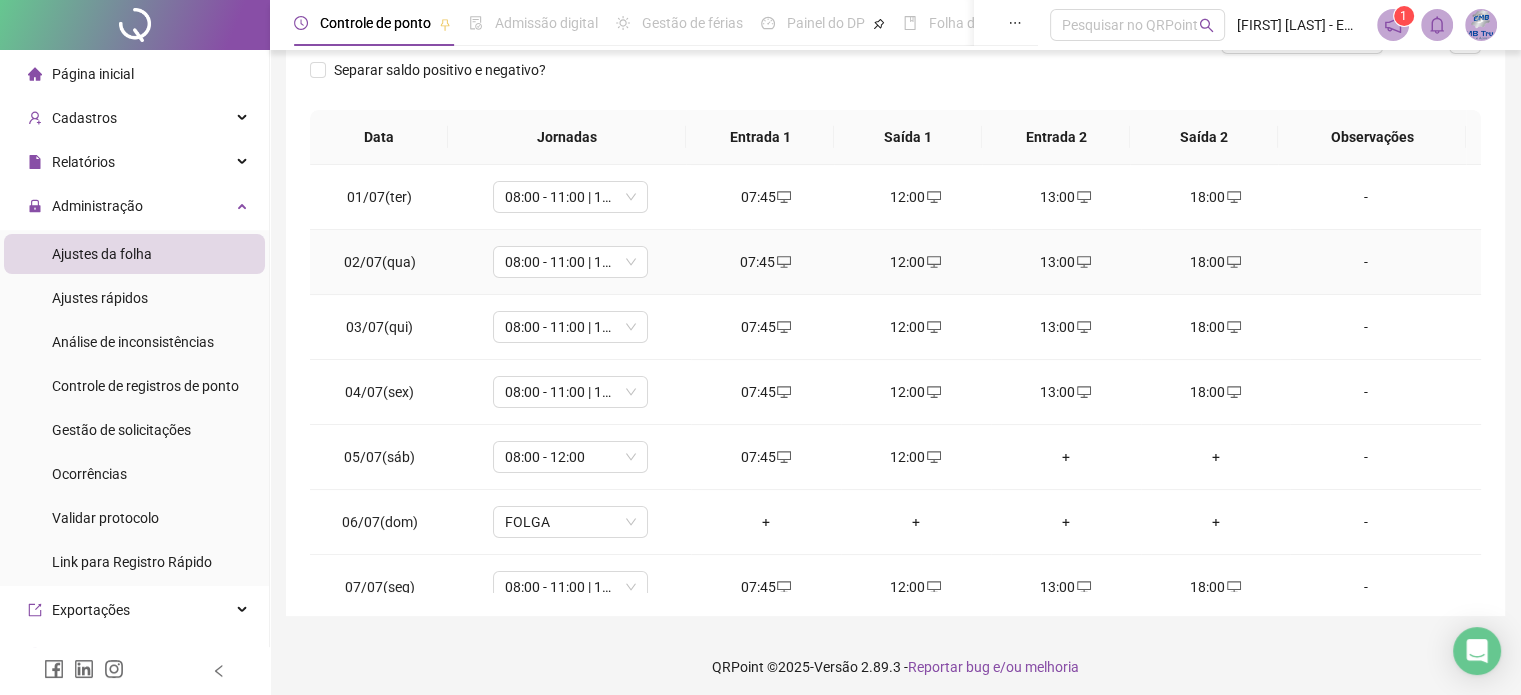 scroll, scrollTop: 302, scrollLeft: 0, axis: vertical 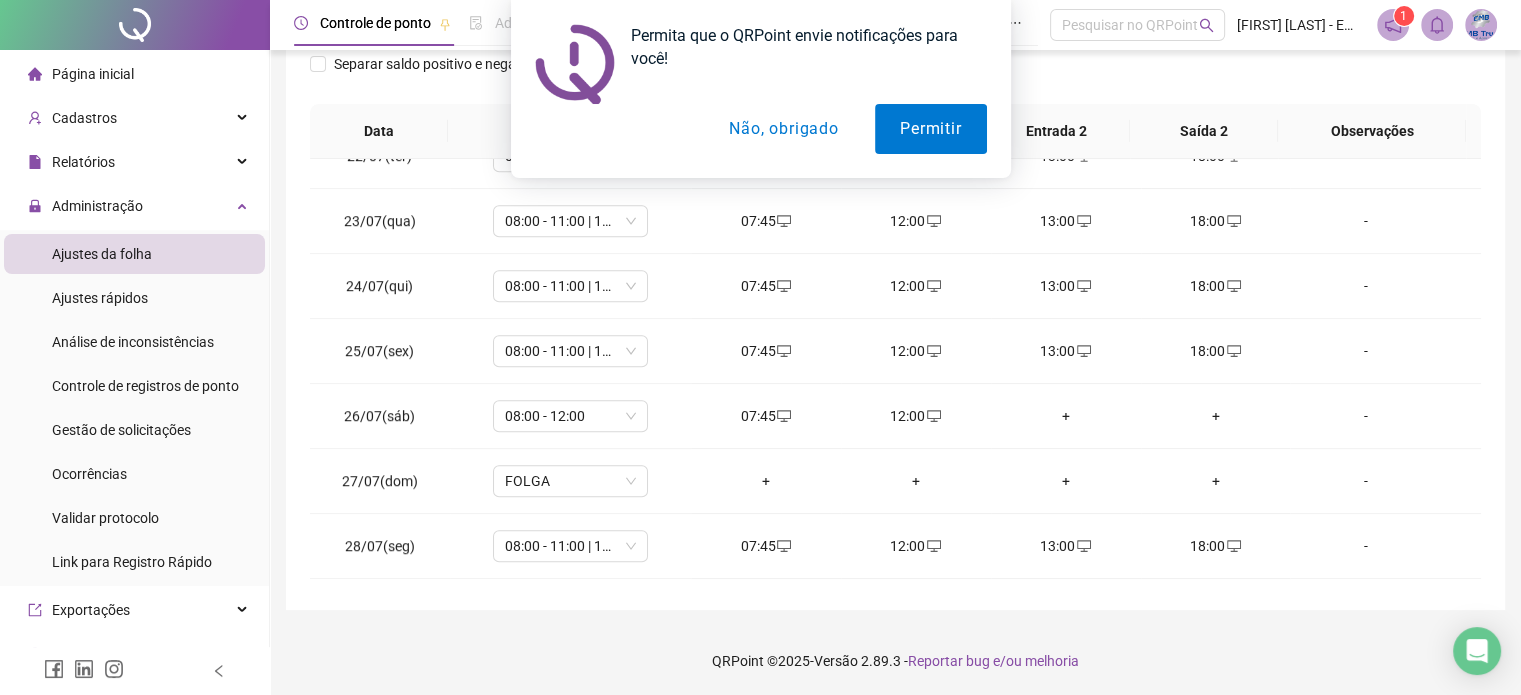 click on "Não, obrigado" at bounding box center [783, 129] 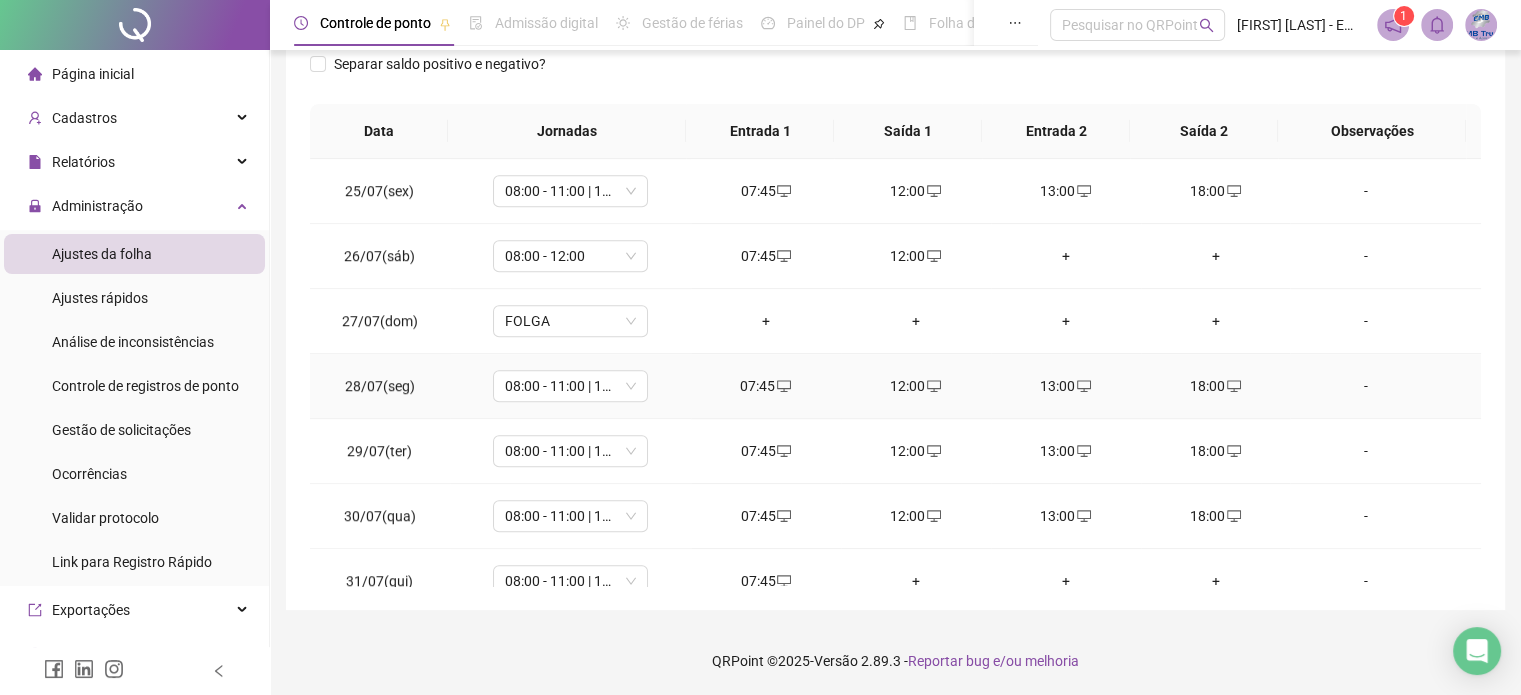 scroll, scrollTop: 1581, scrollLeft: 0, axis: vertical 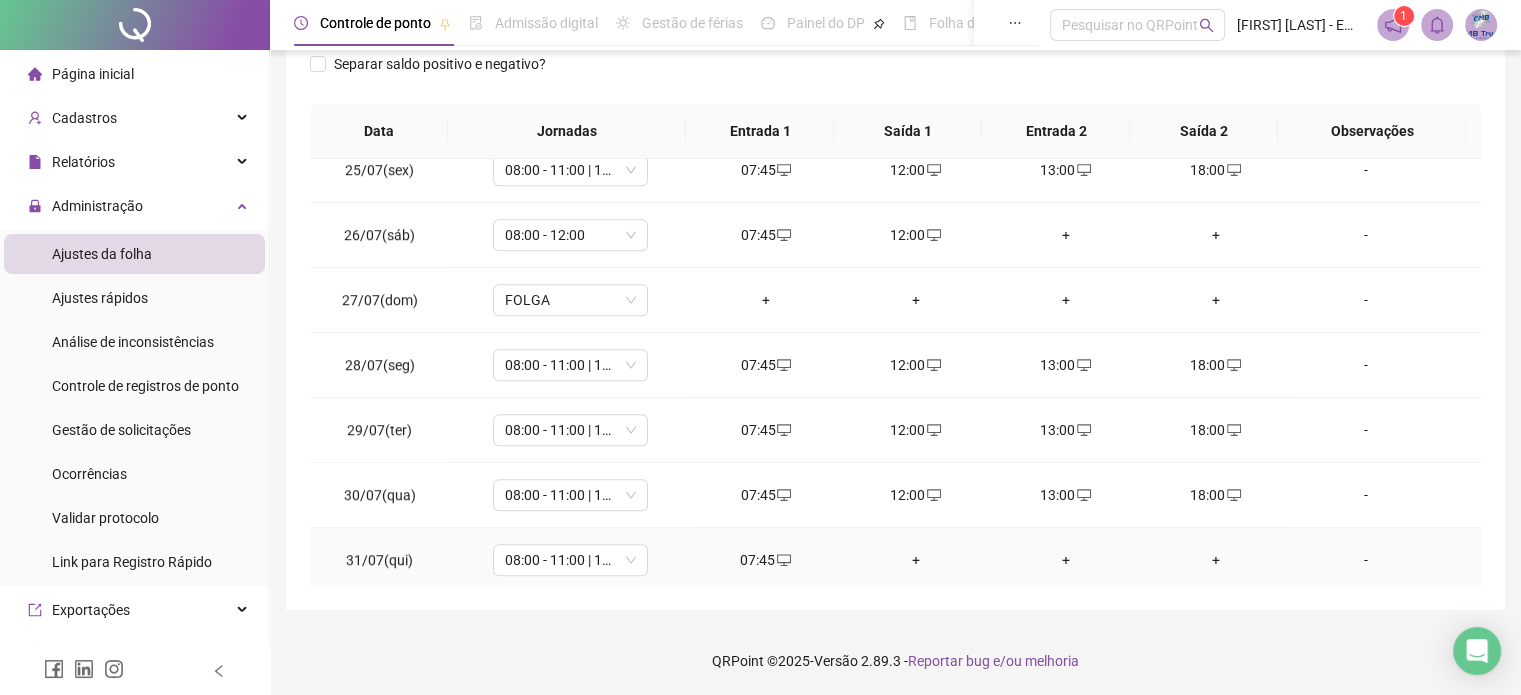 click on "+" at bounding box center [916, 560] 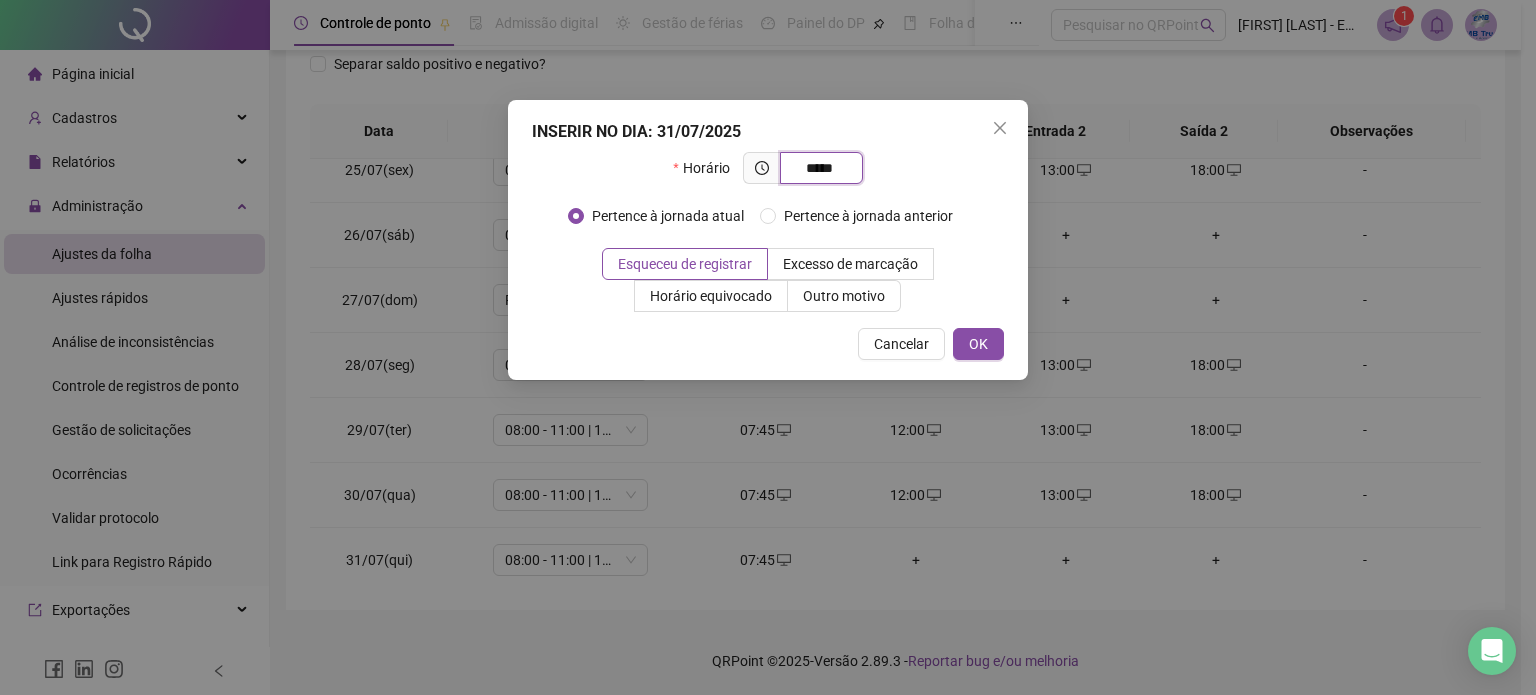 type on "*****" 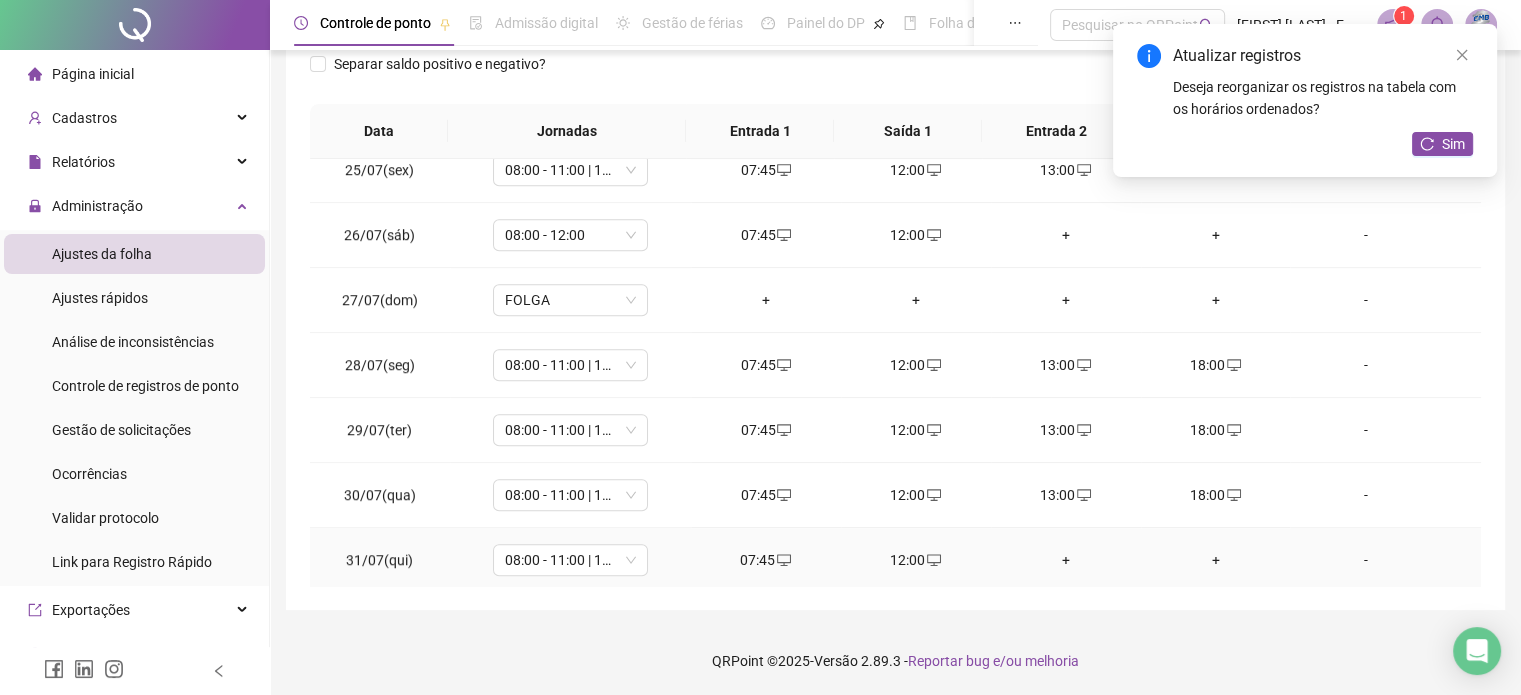 drag, startPoint x: 1056, startPoint y: 552, endPoint x: 1070, endPoint y: 570, distance: 22.803509 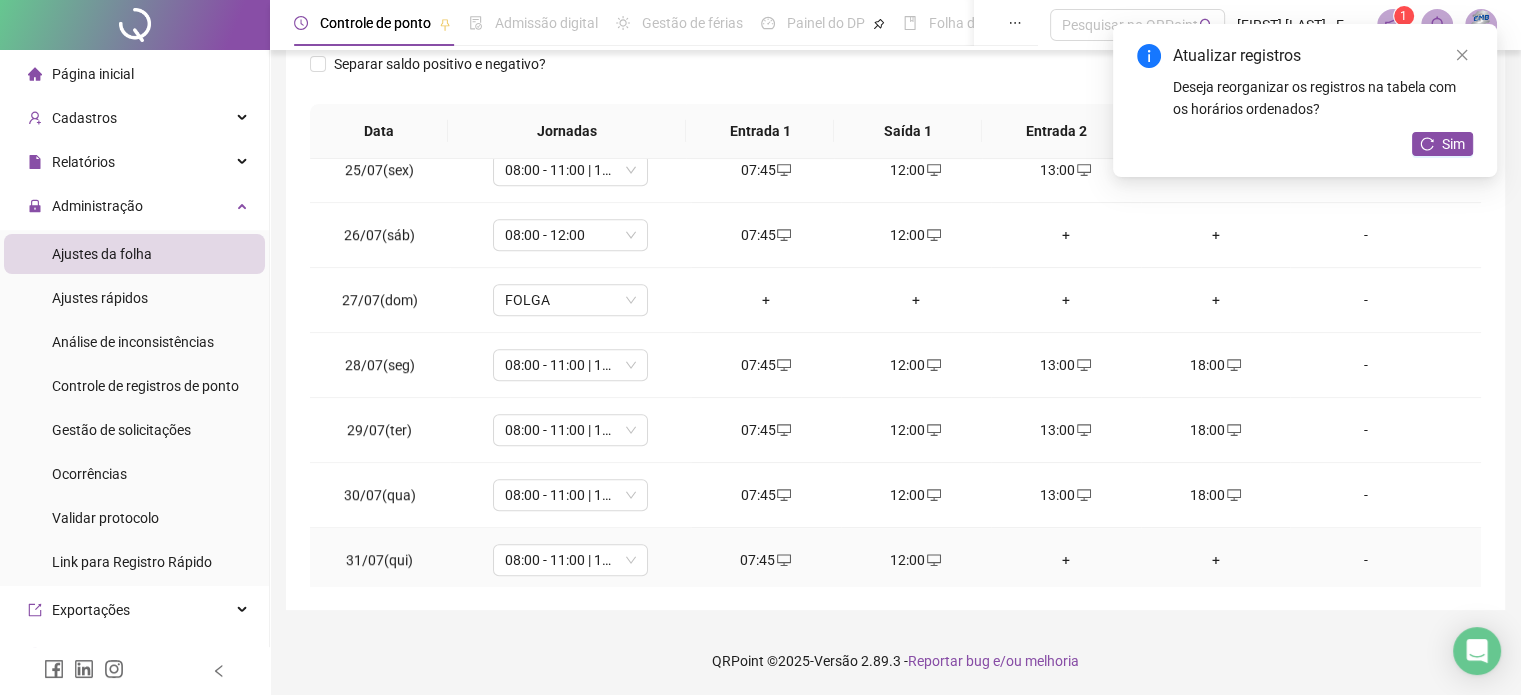 click on "+" at bounding box center (1066, 560) 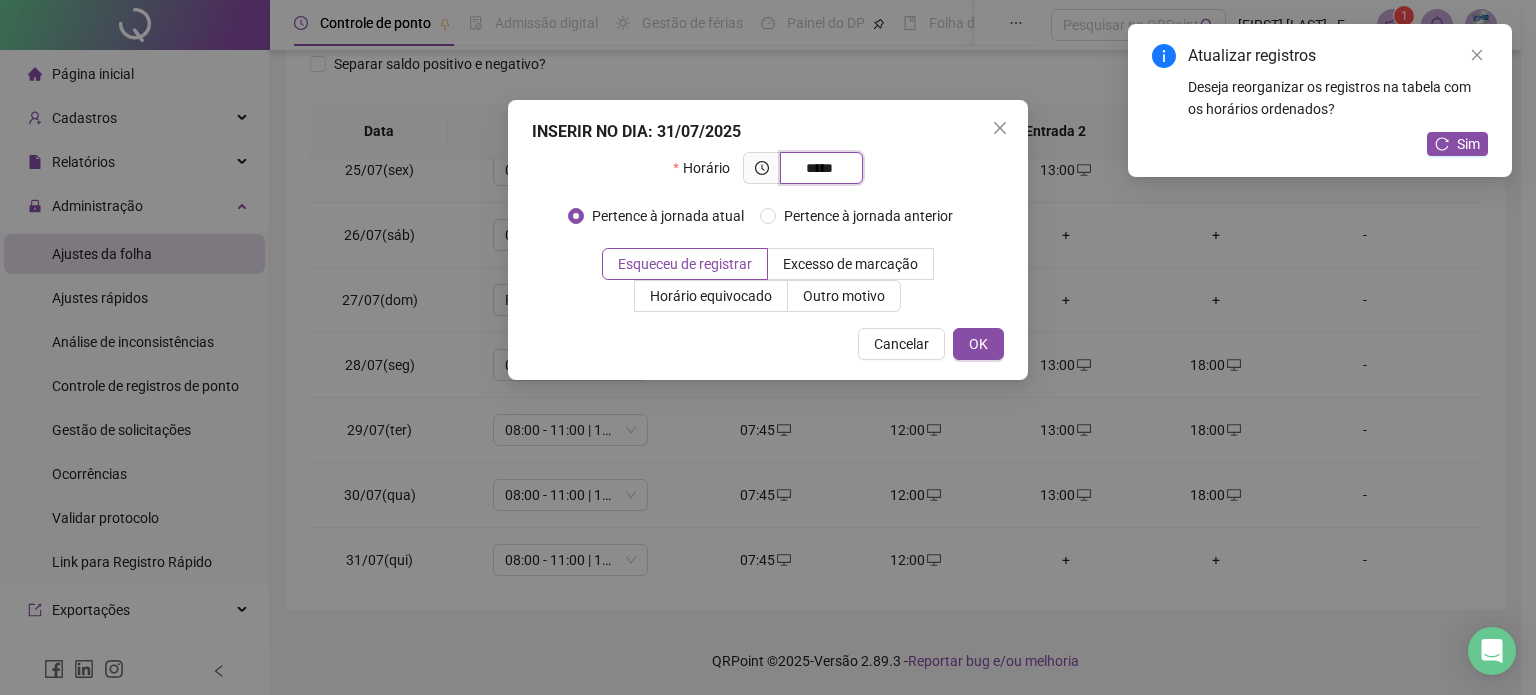 type on "*****" 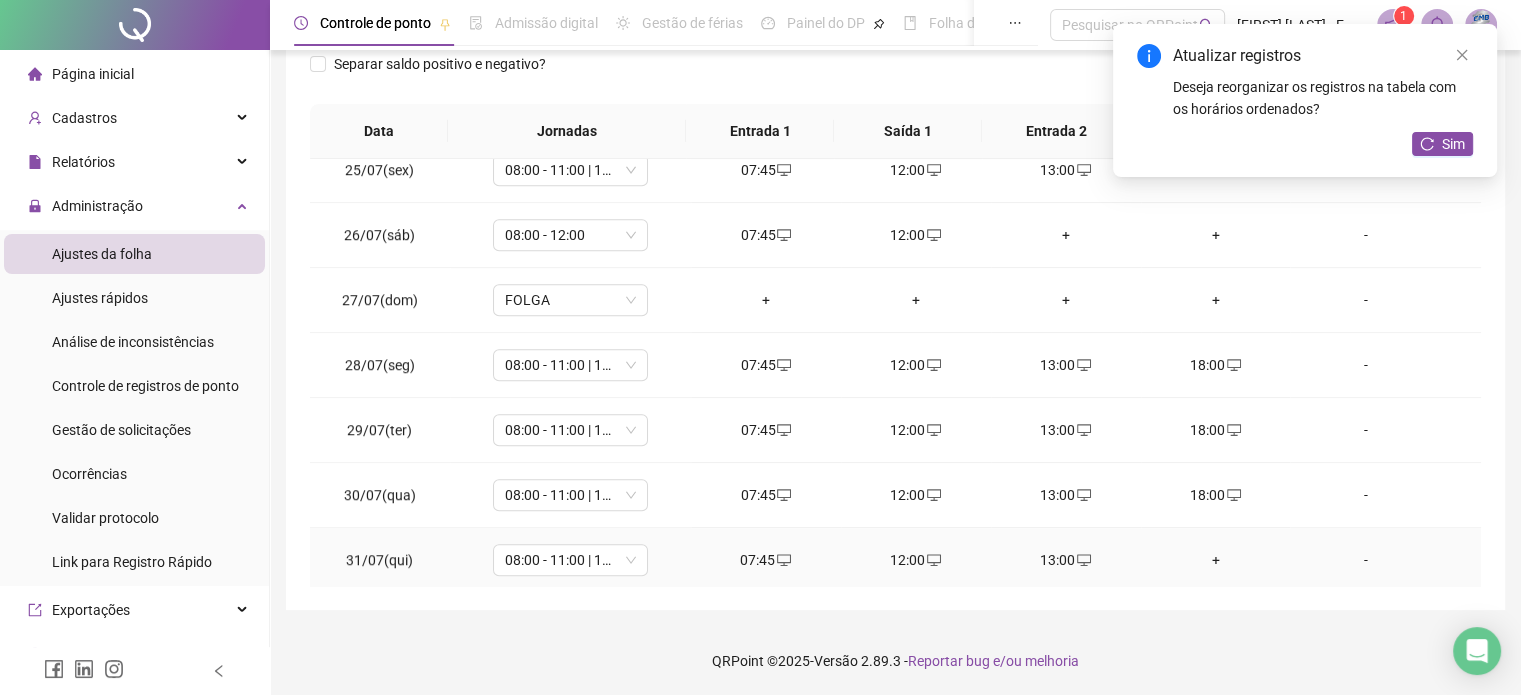 click on "+" at bounding box center (1216, 560) 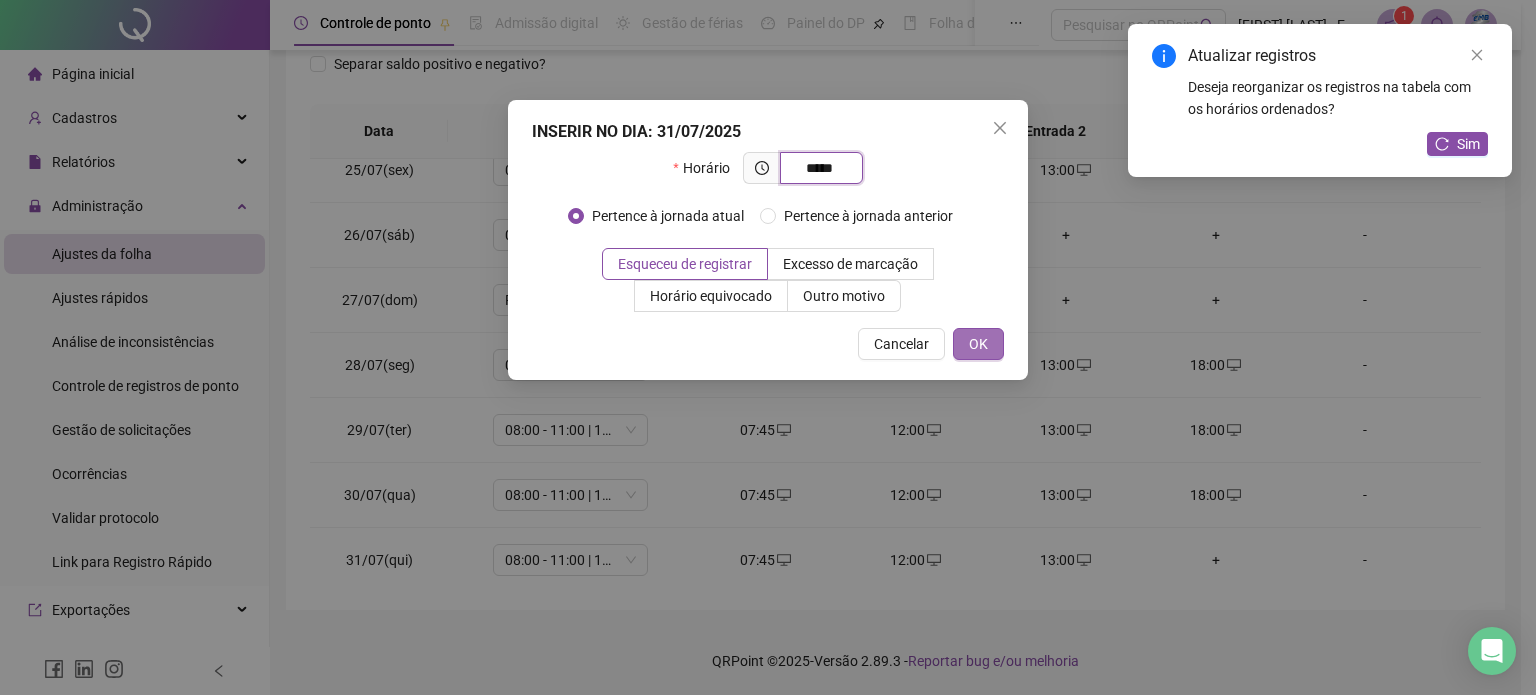 type on "*****" 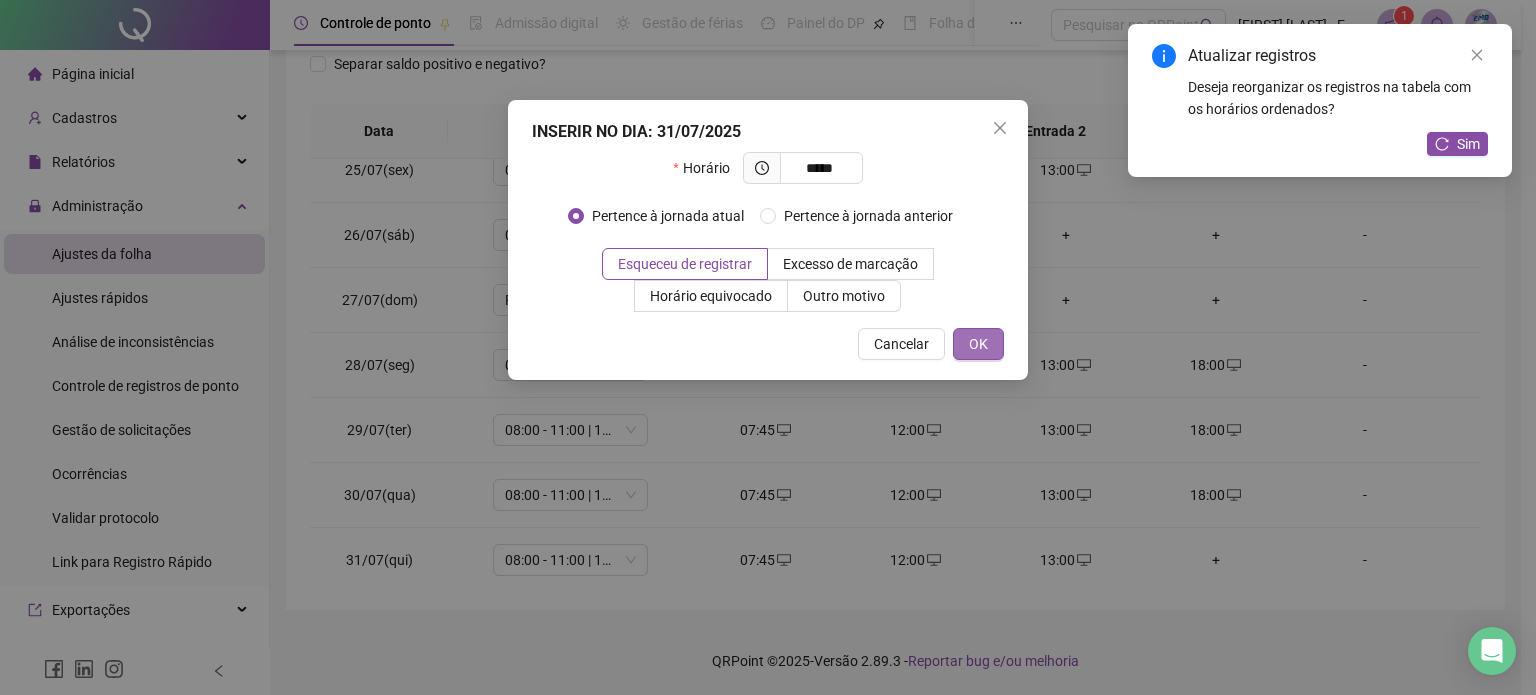 click on "OK" at bounding box center (978, 344) 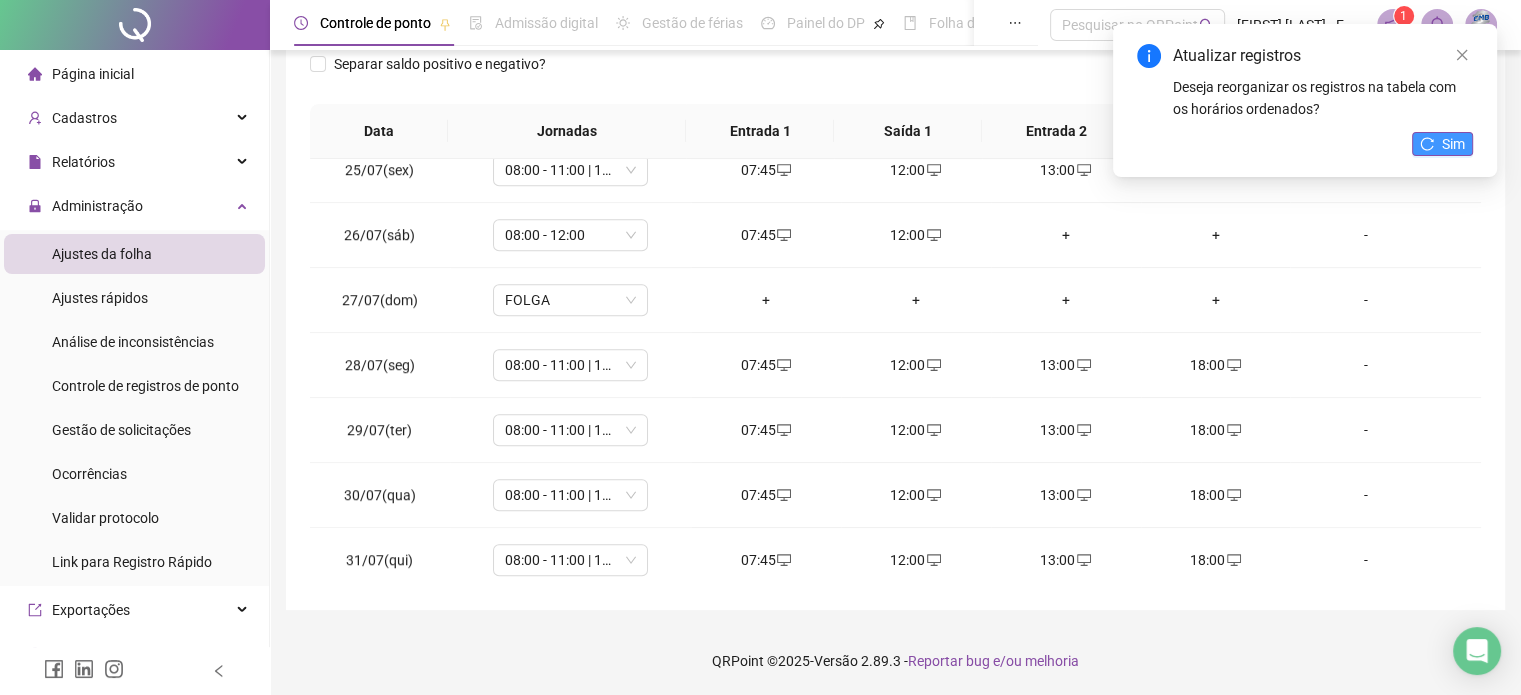 click 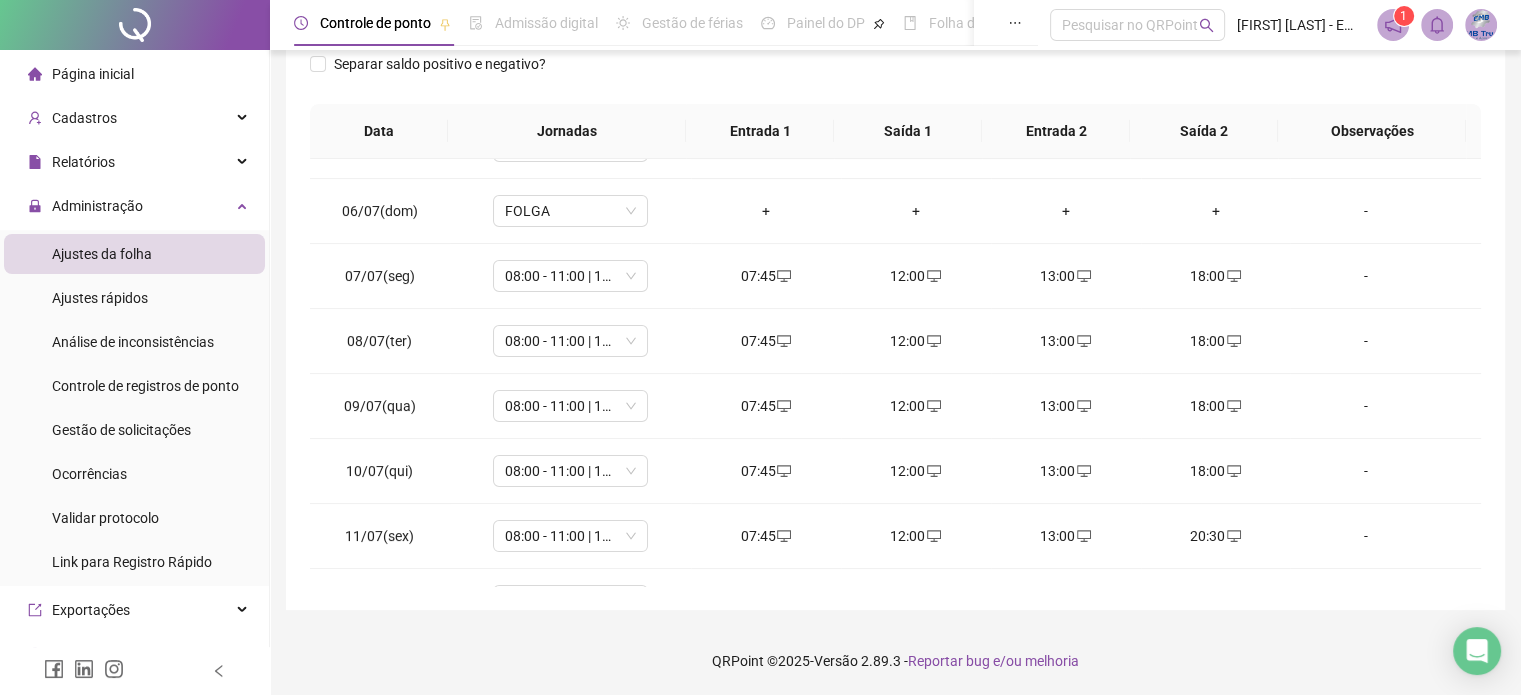 scroll, scrollTop: 0, scrollLeft: 0, axis: both 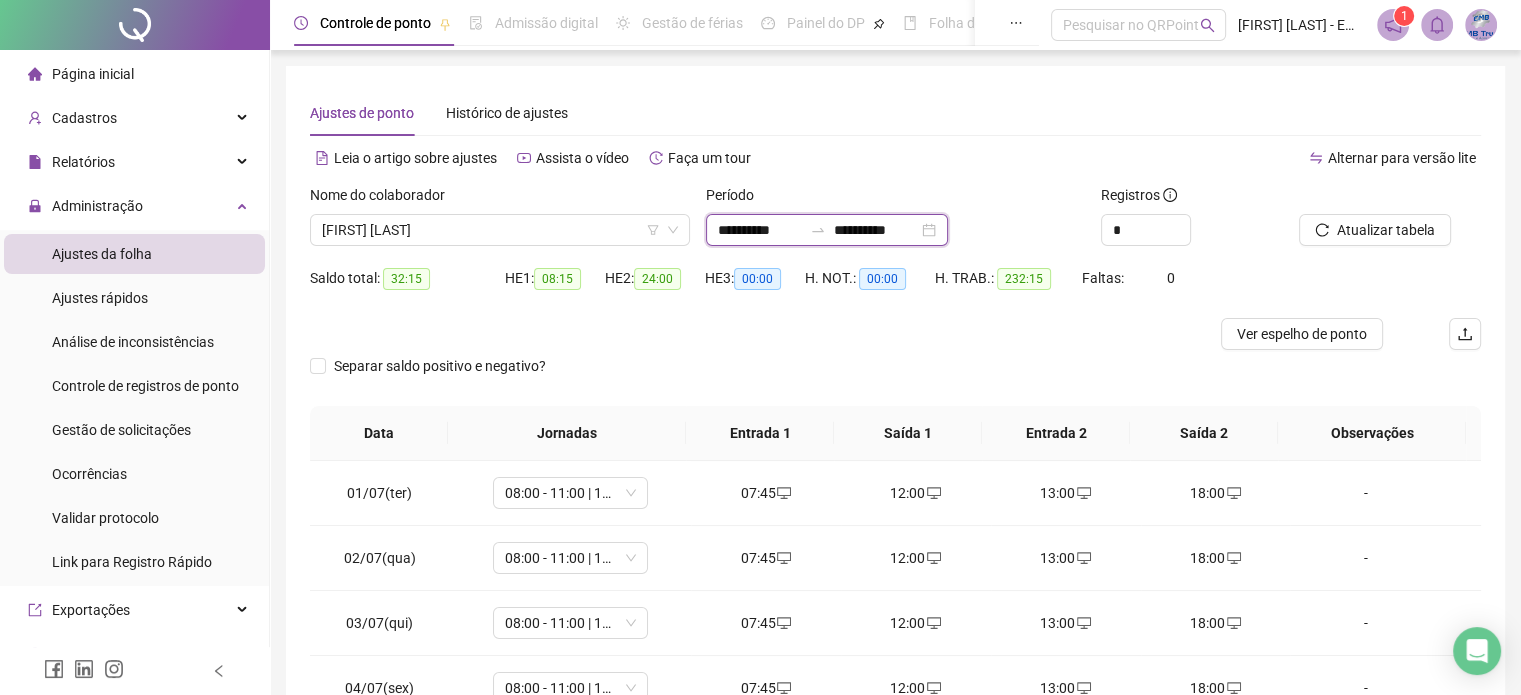 click on "**********" at bounding box center (760, 230) 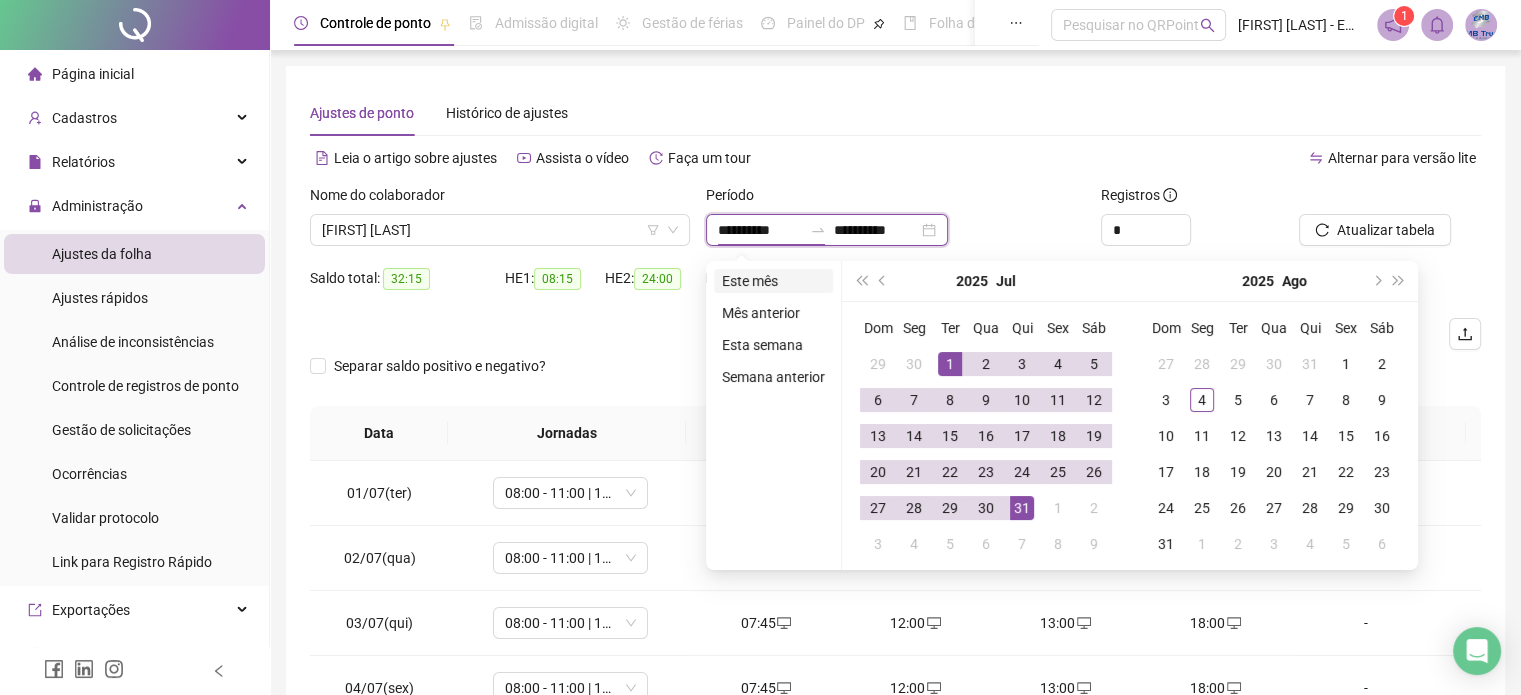 type on "**********" 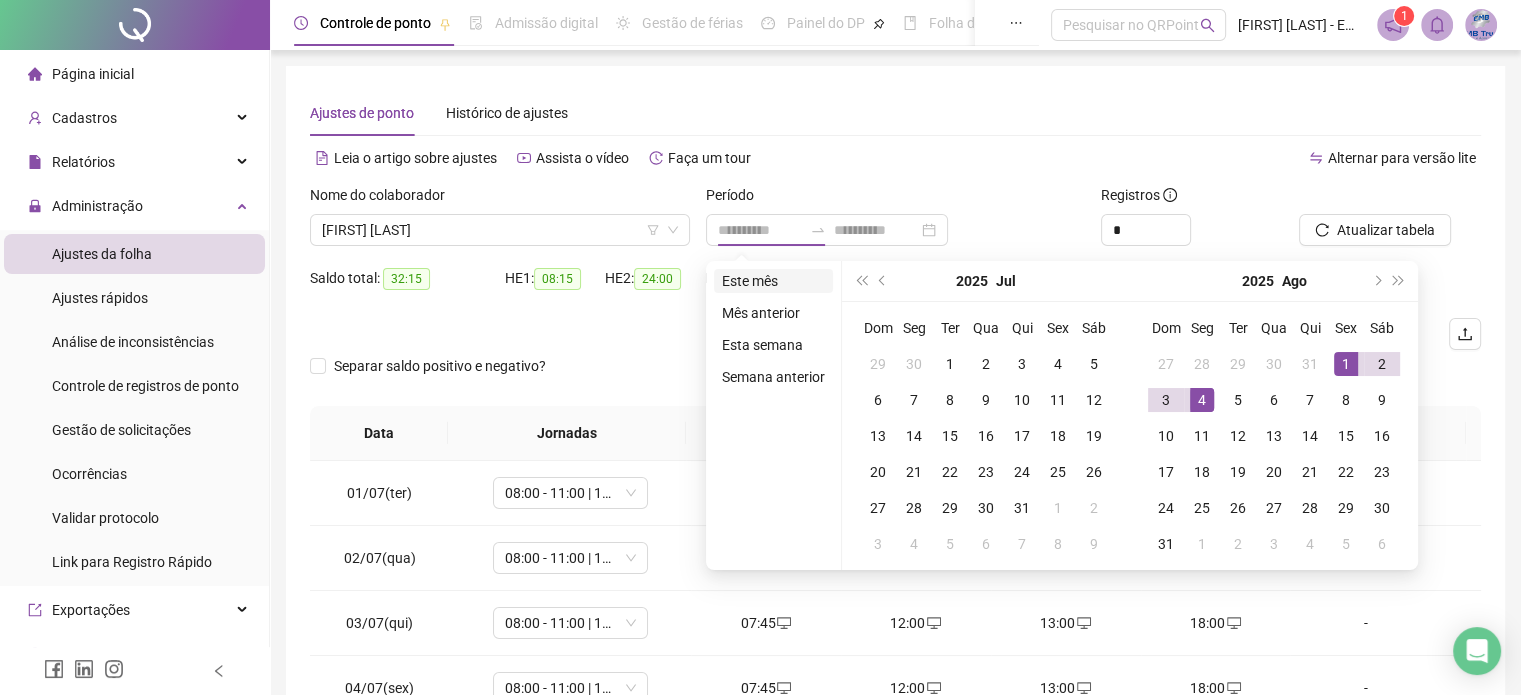 click on "Este mês" at bounding box center [773, 281] 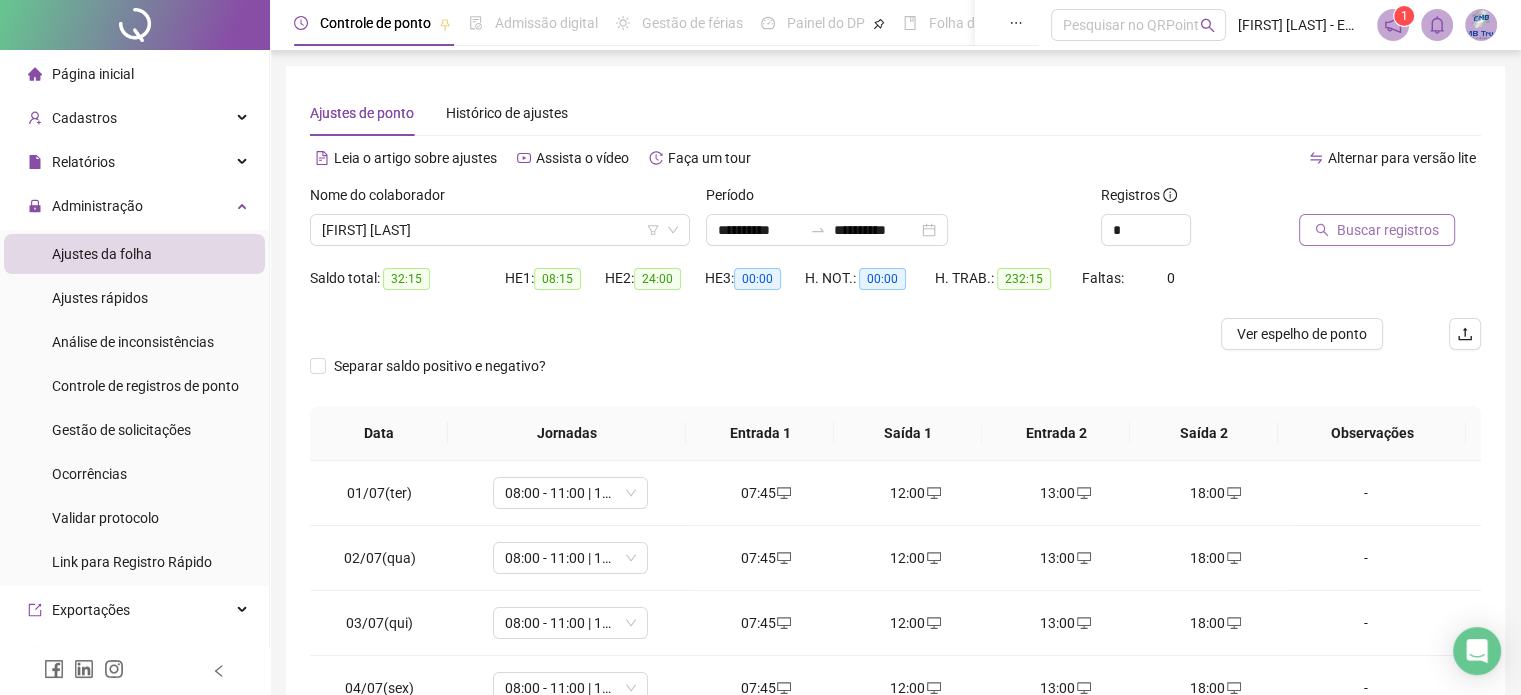 click on "Buscar registros" at bounding box center [1377, 230] 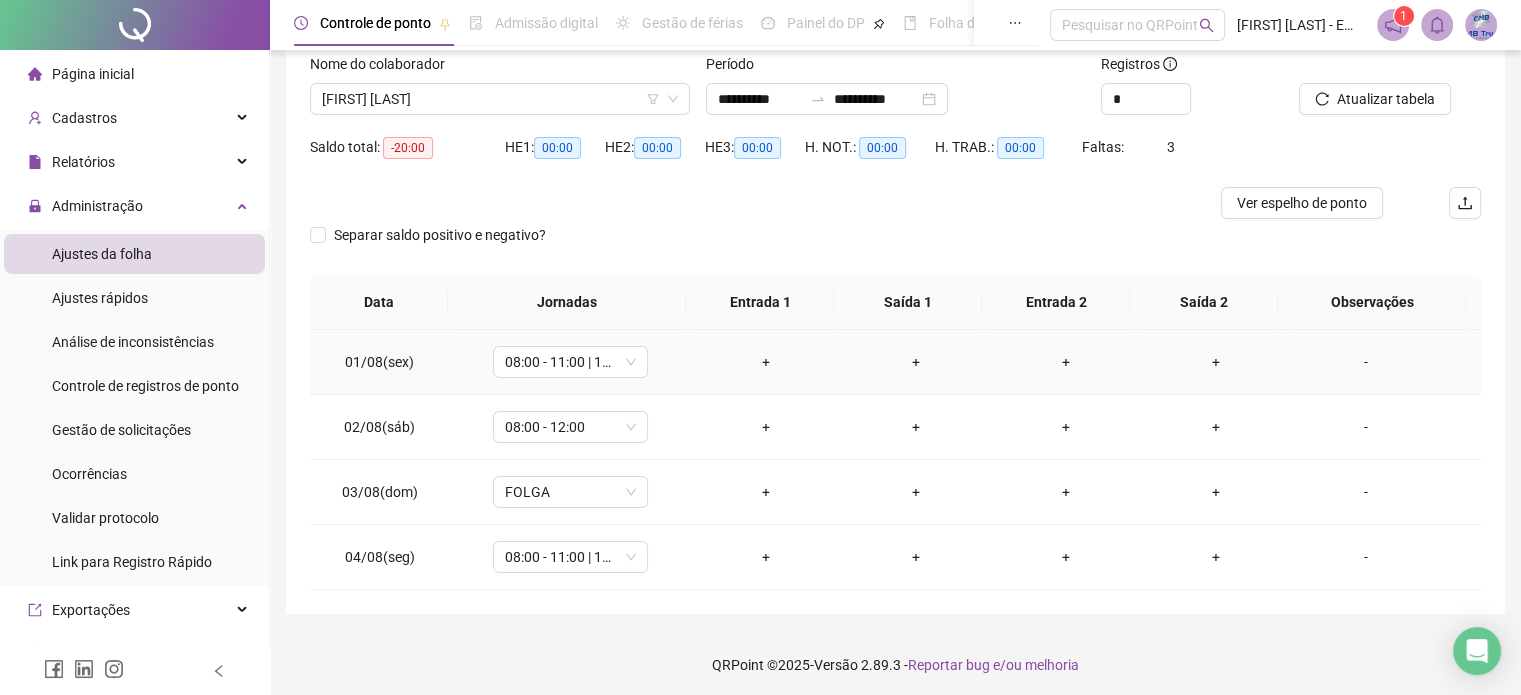 scroll, scrollTop: 135, scrollLeft: 0, axis: vertical 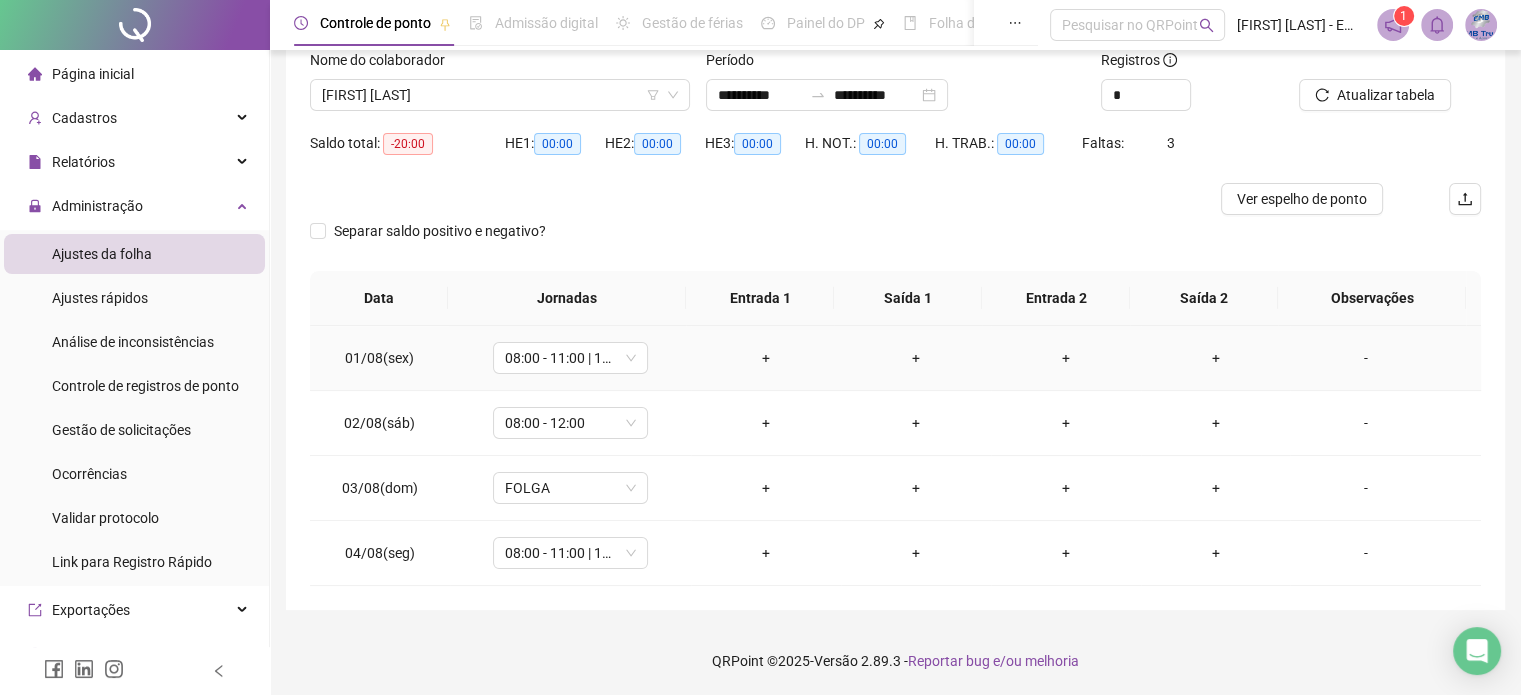click on "+" at bounding box center [766, 358] 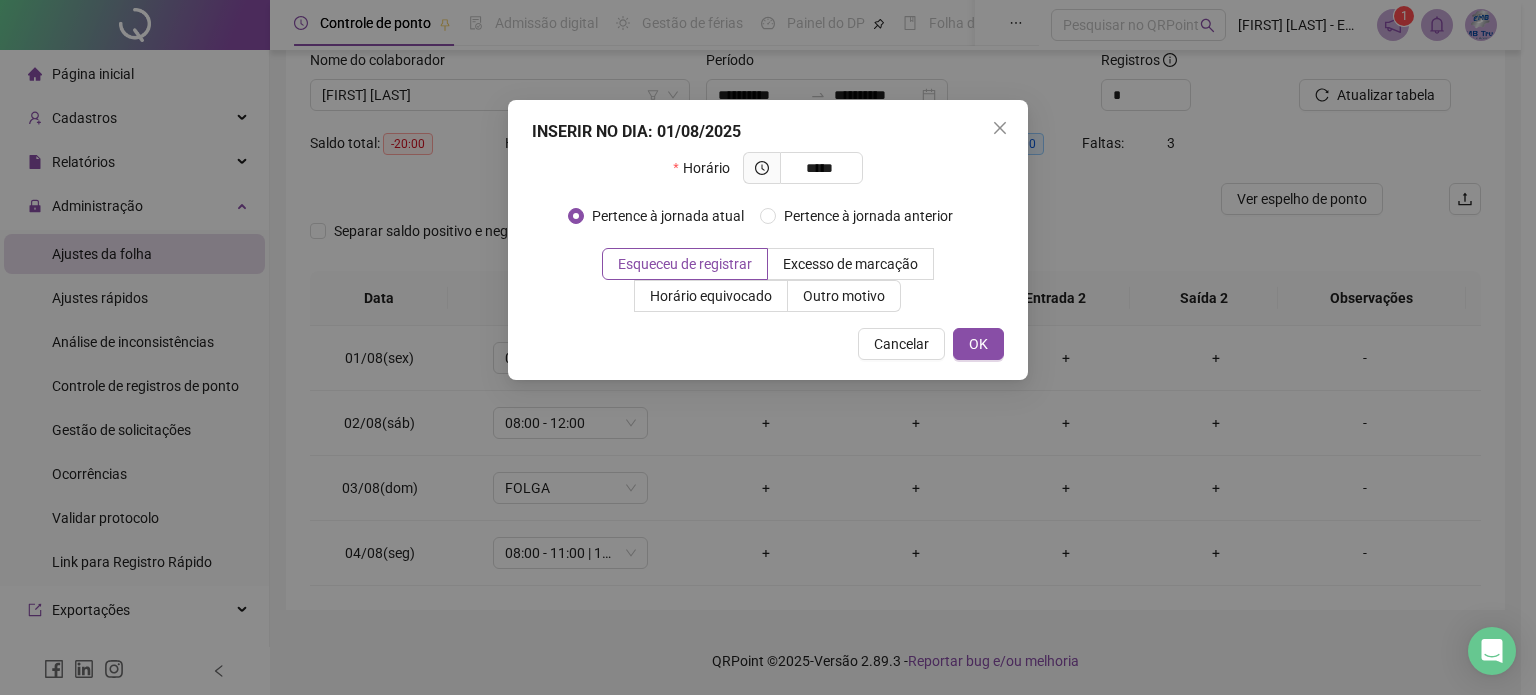 type on "*****" 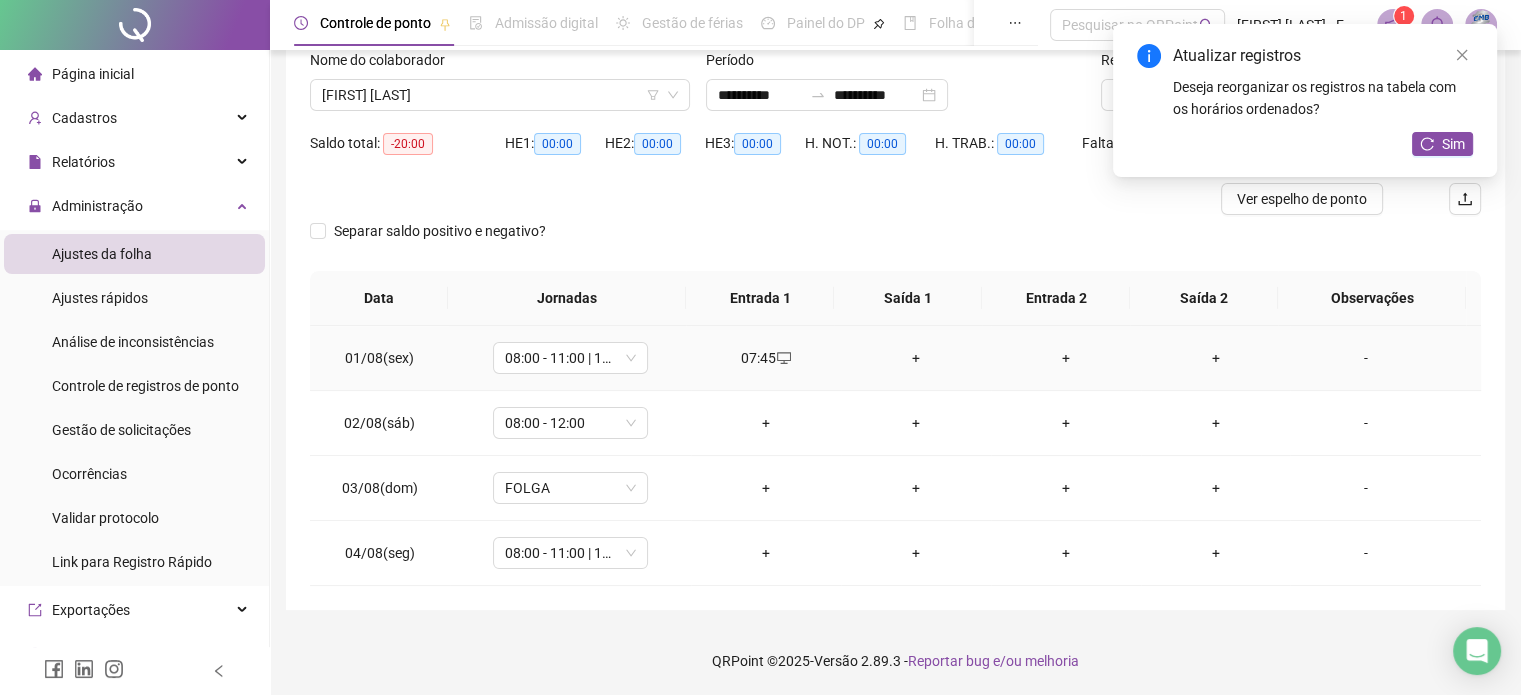click on "+" at bounding box center (916, 358) 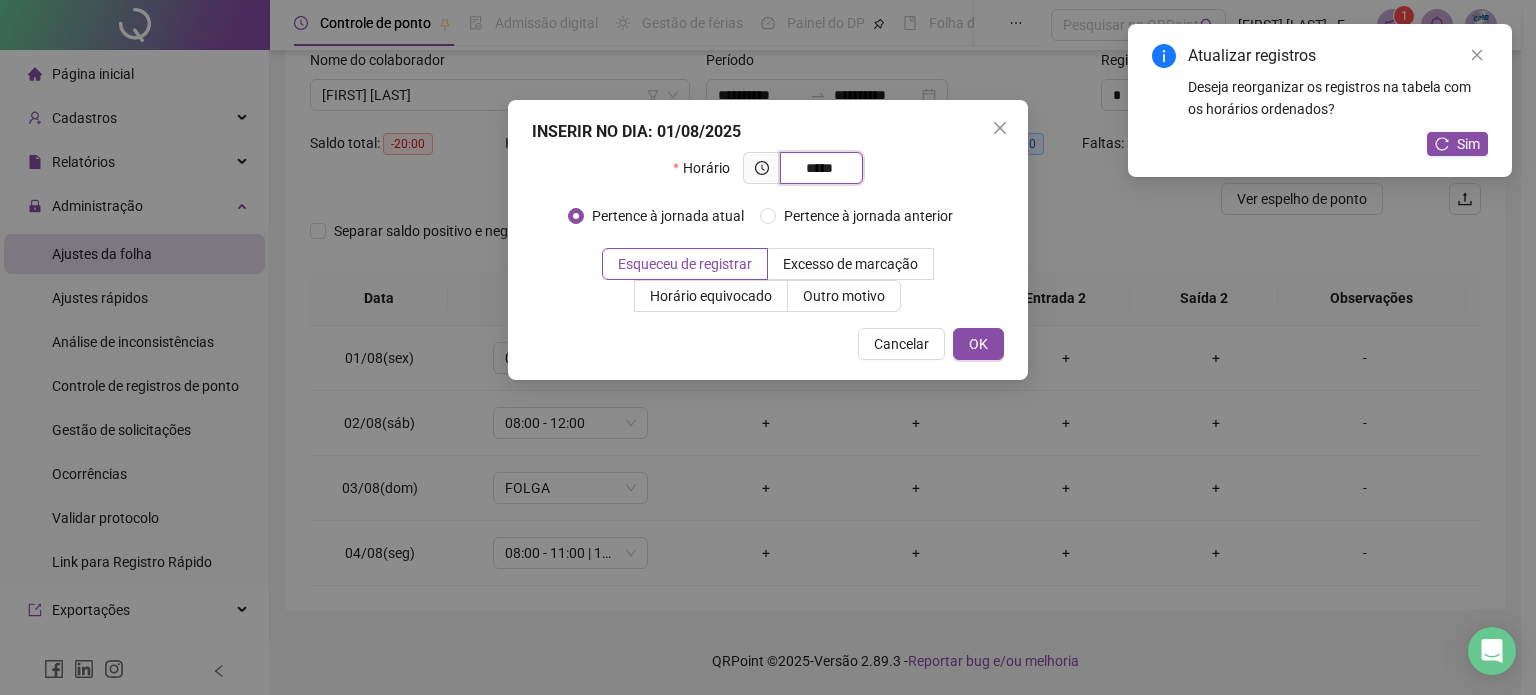 type on "*****" 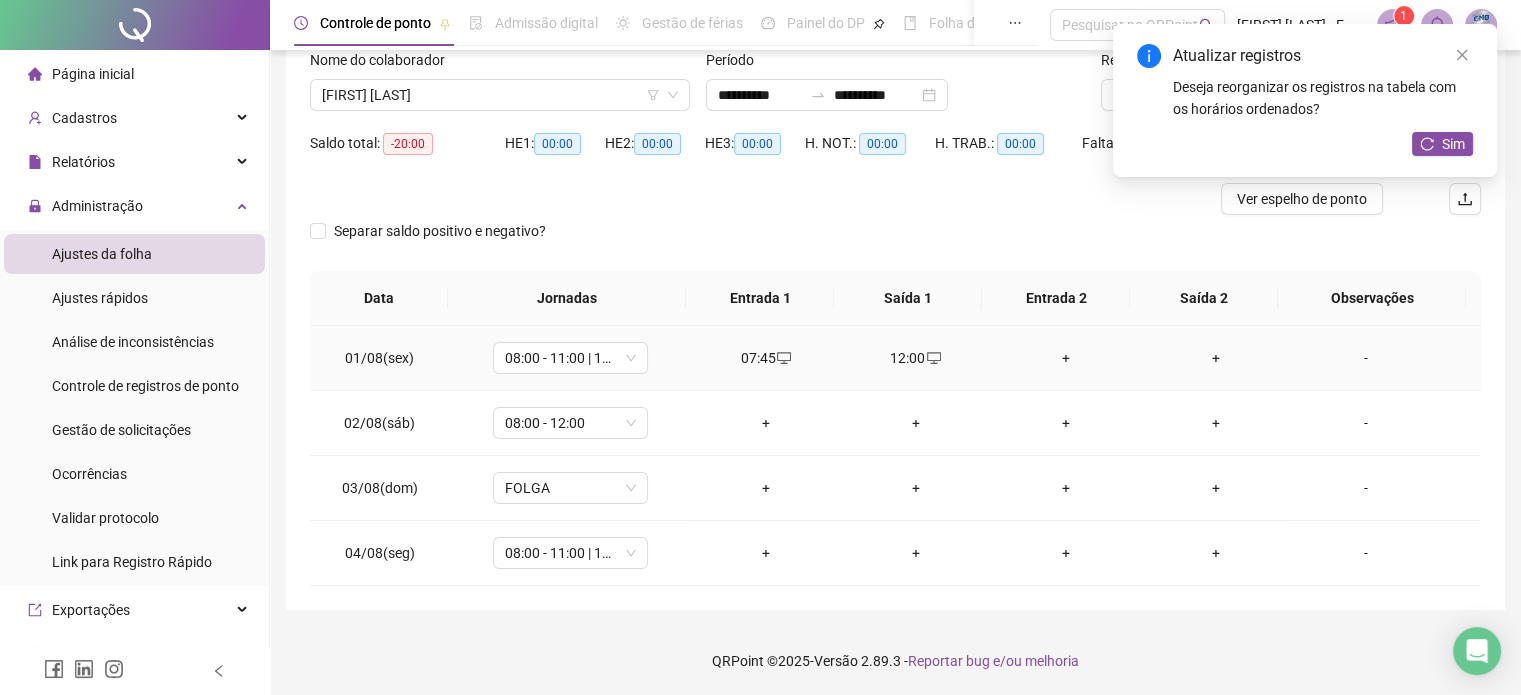 click on "+" at bounding box center (1066, 358) 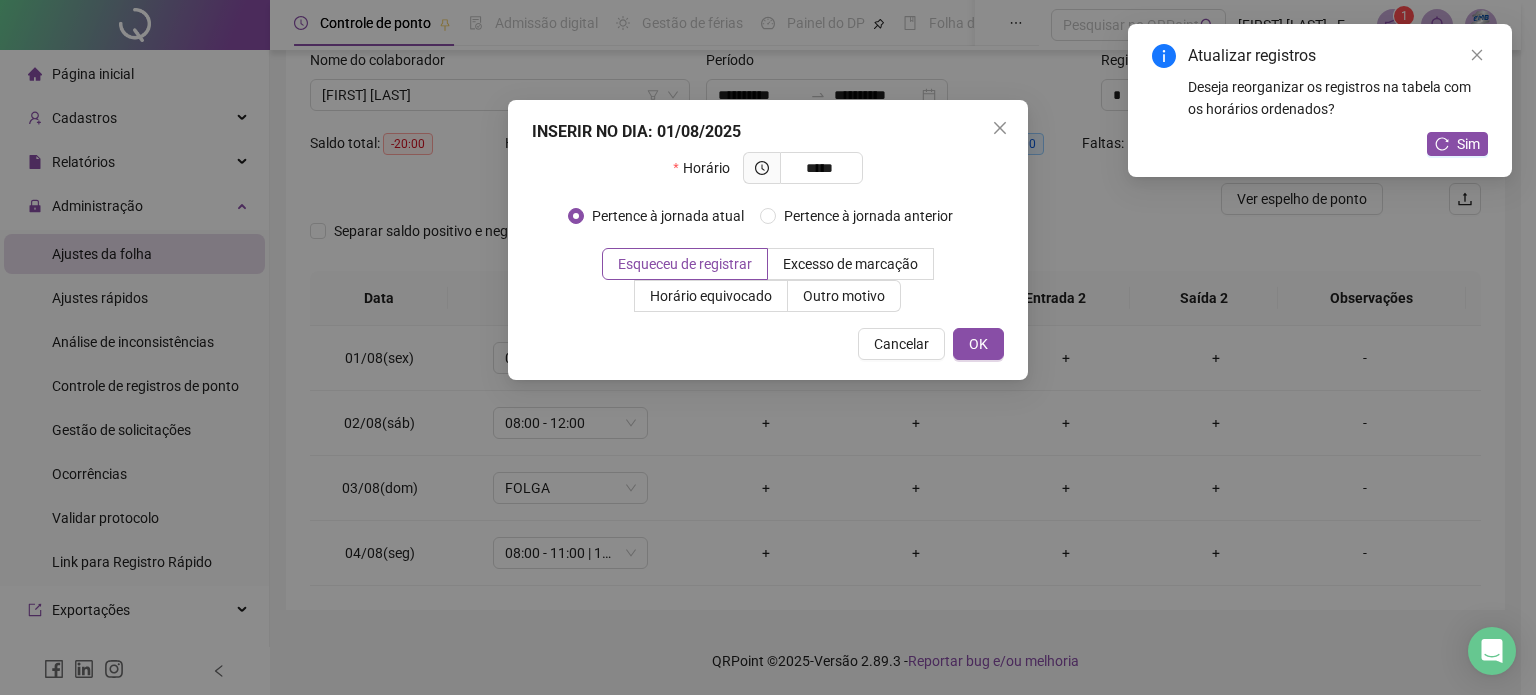 type on "*****" 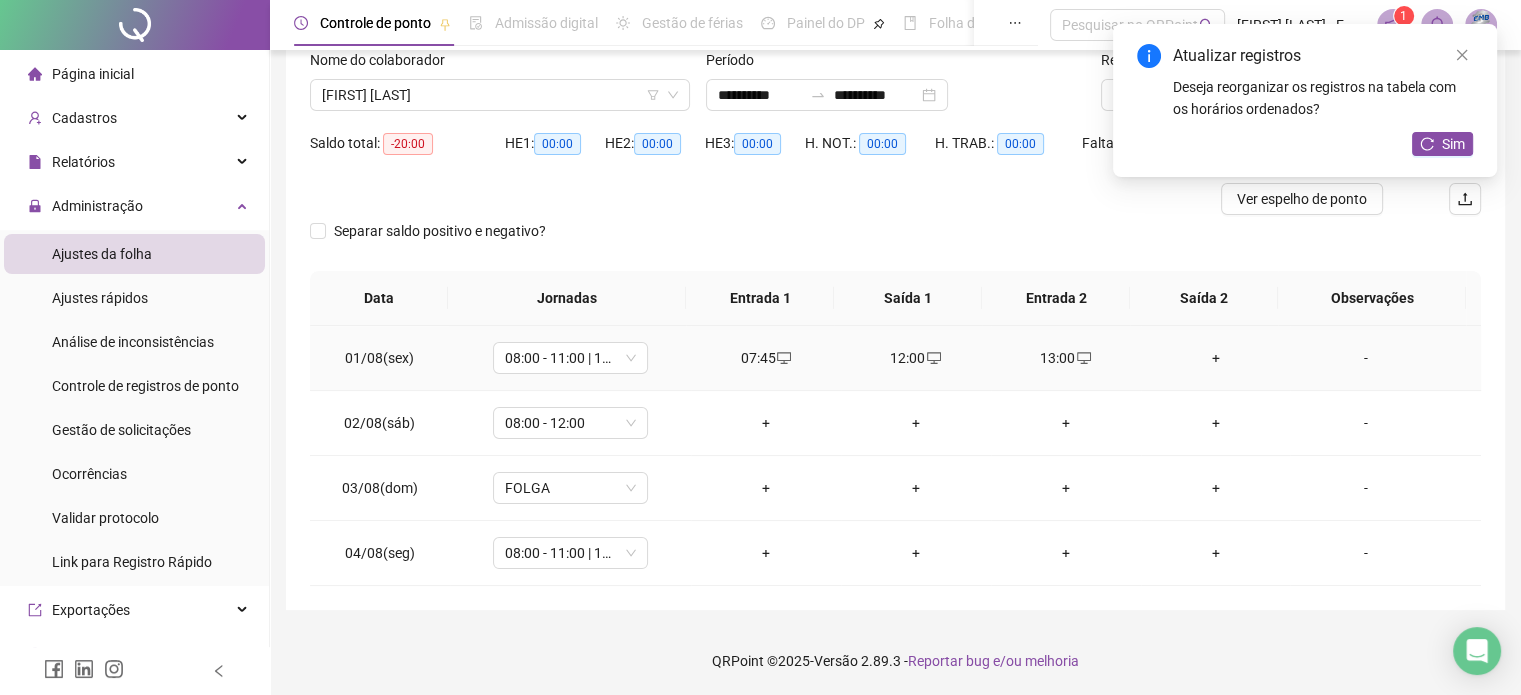 click on "+" at bounding box center (1216, 358) 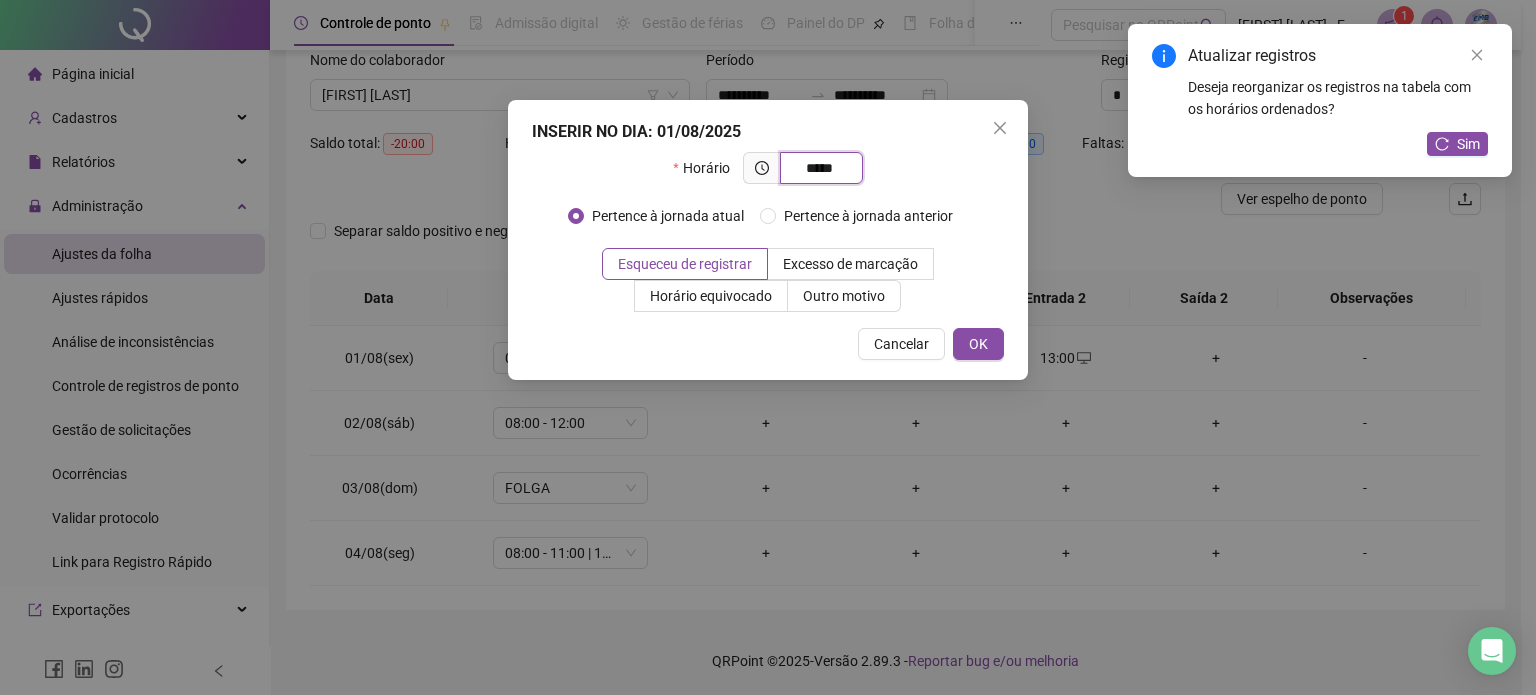 type on "*****" 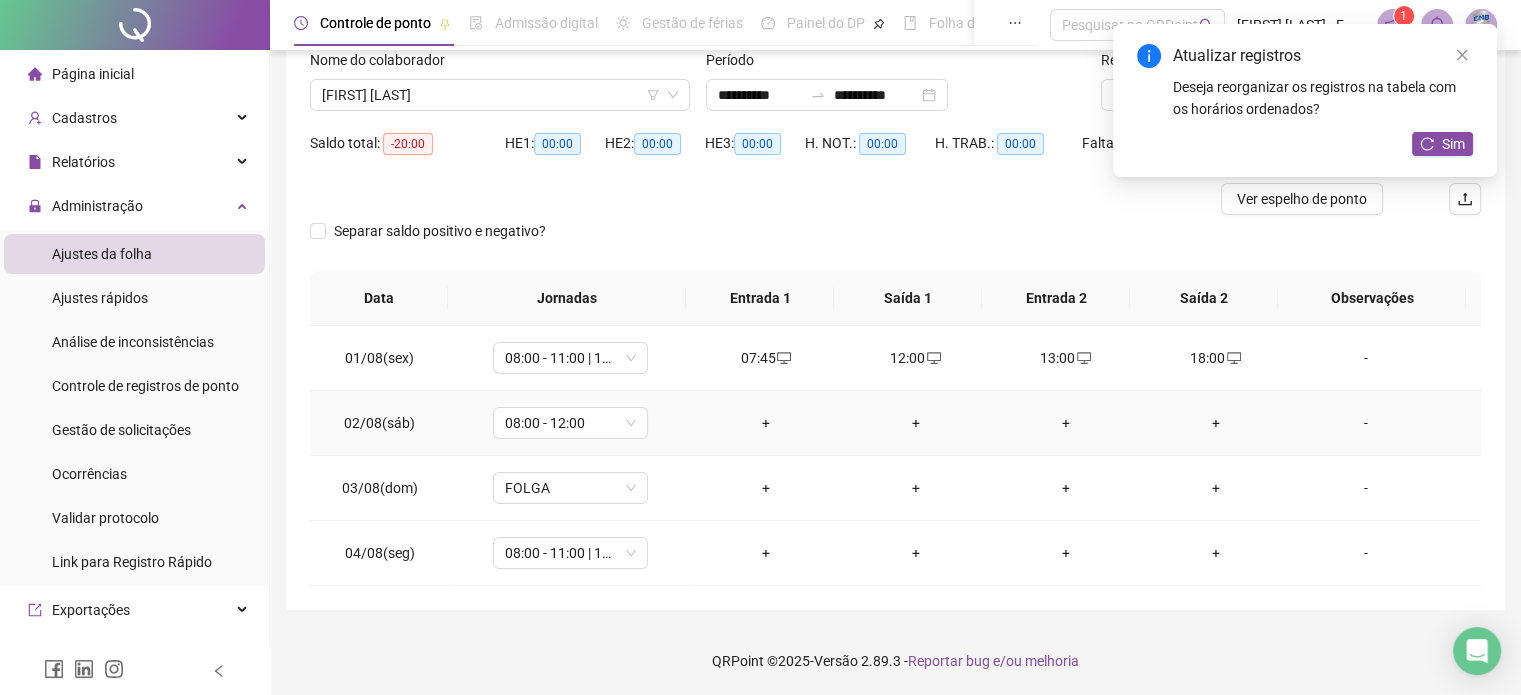 click on "+" at bounding box center [766, 423] 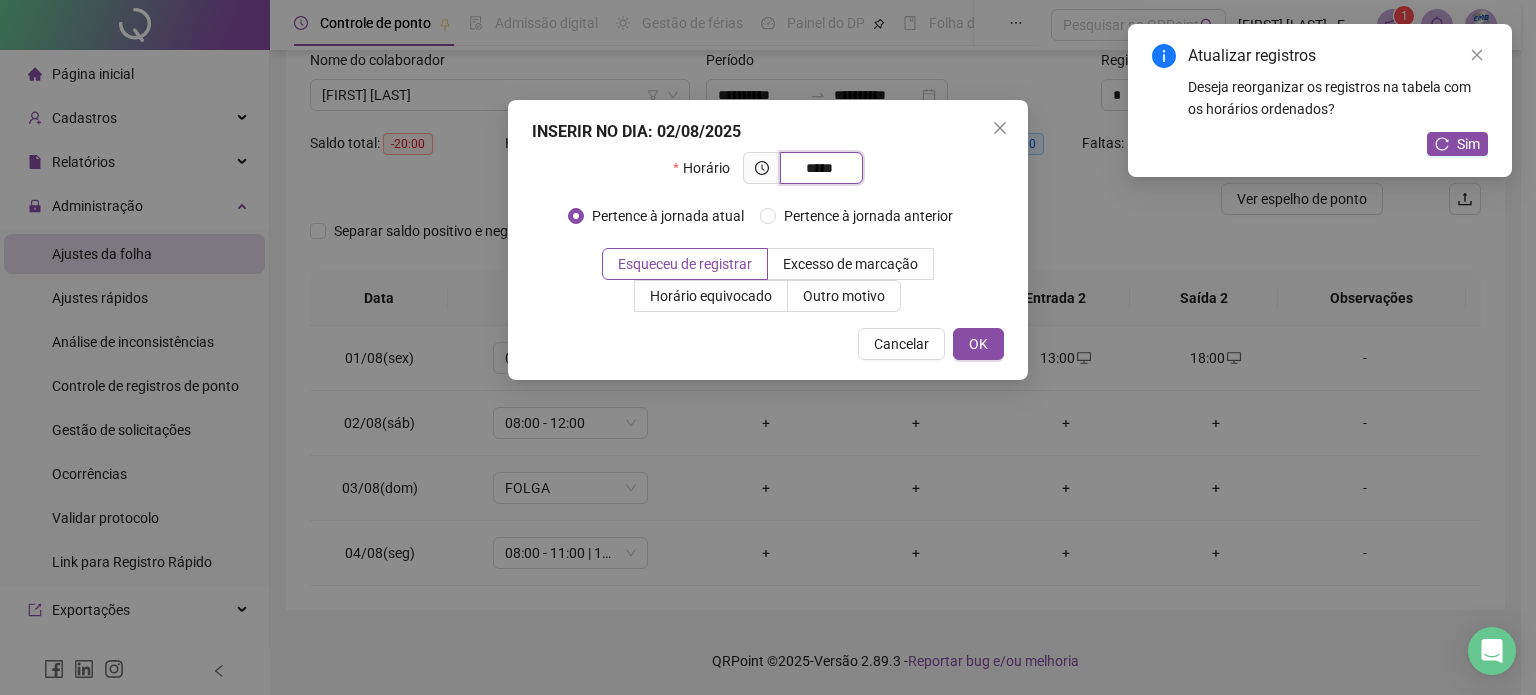 type on "*****" 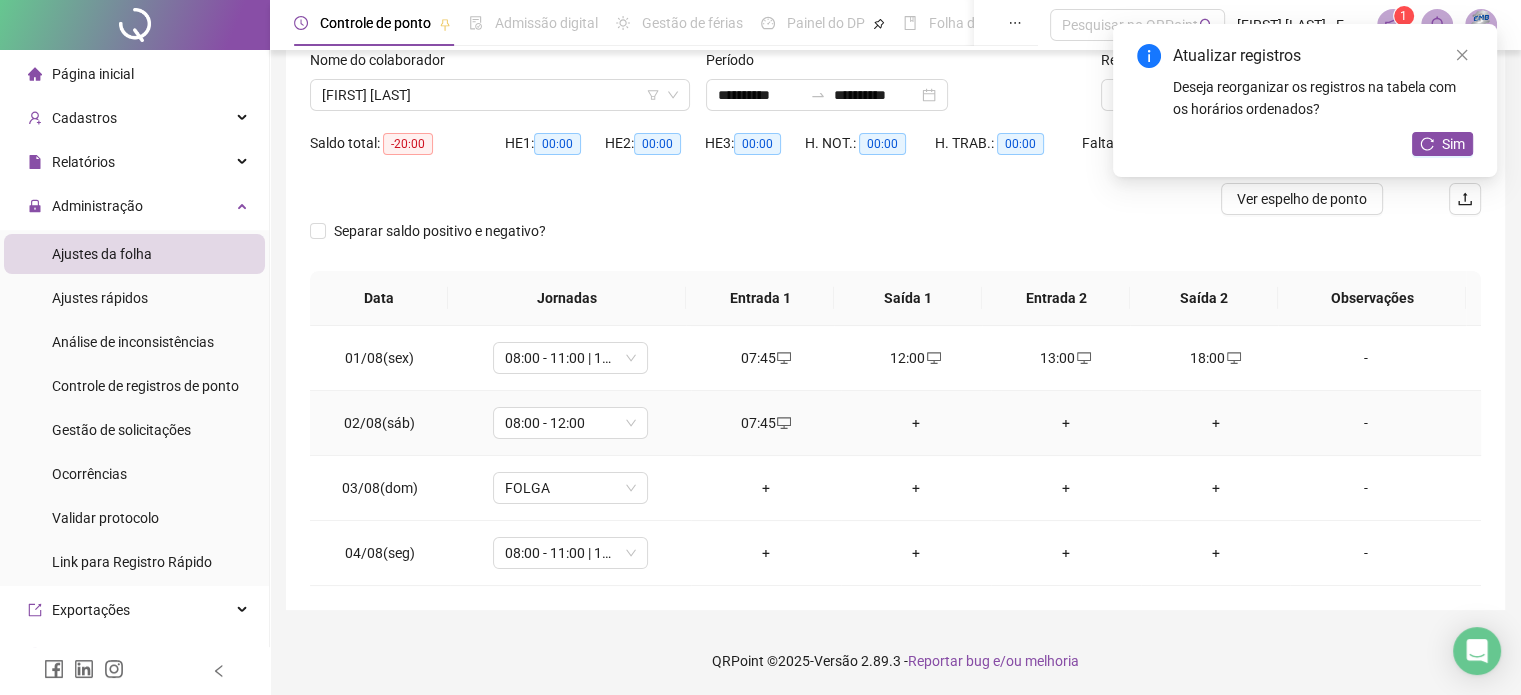 click on "+" at bounding box center [916, 423] 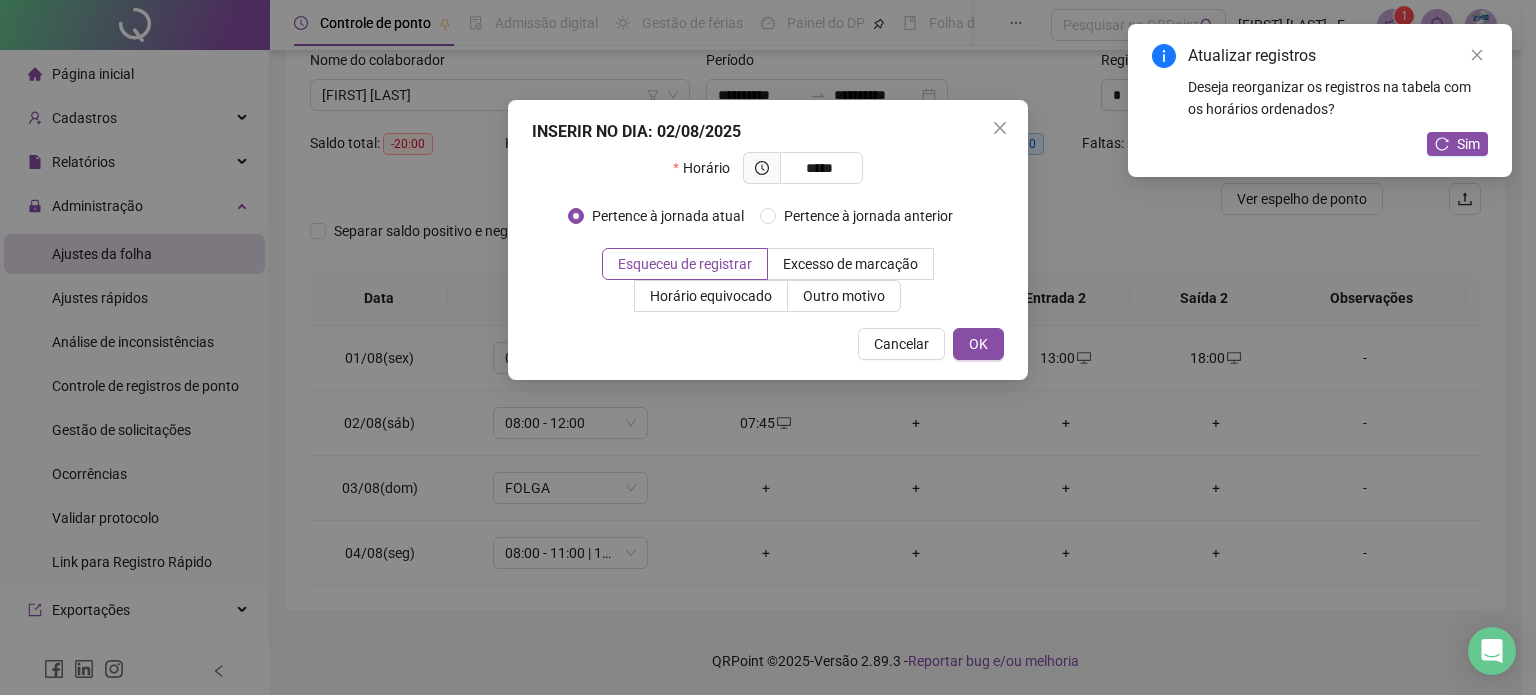 type on "*****" 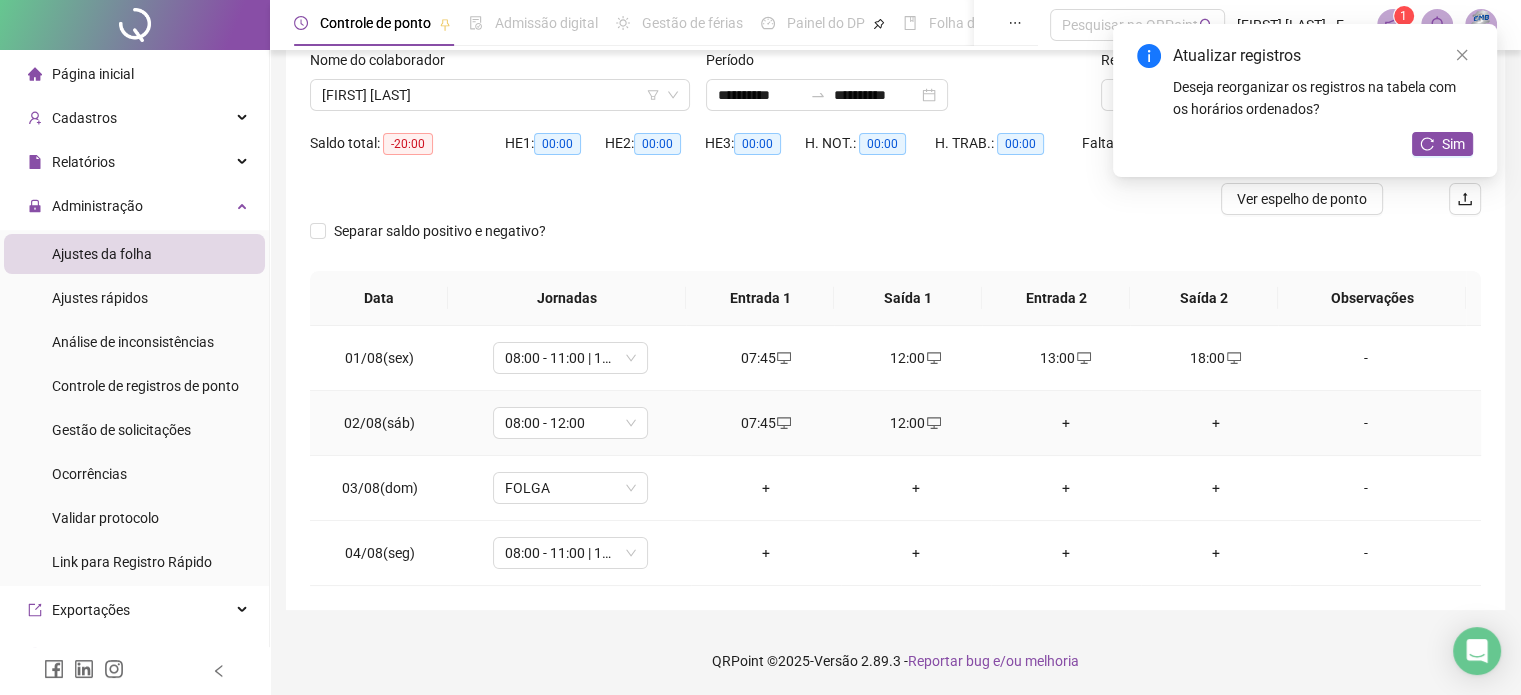 click on "+" at bounding box center [1066, 423] 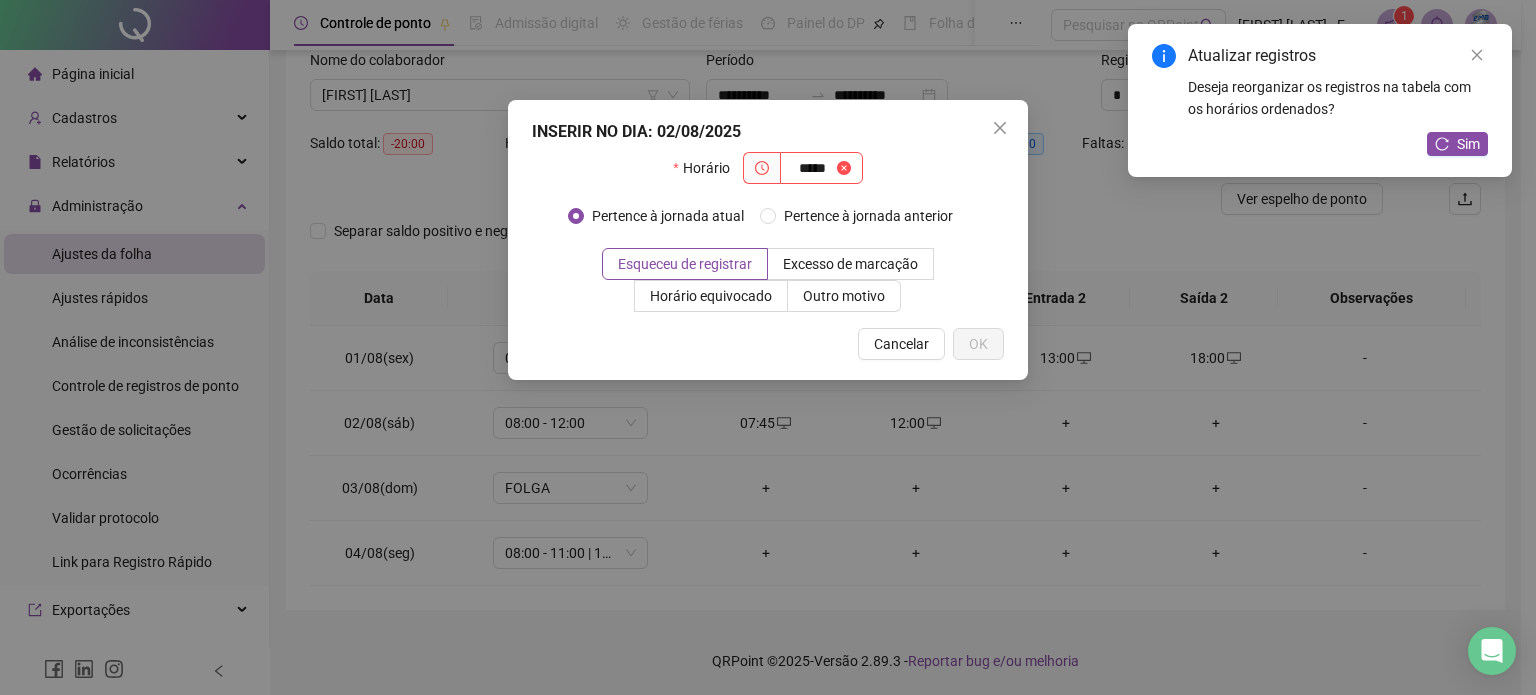 type on "*****" 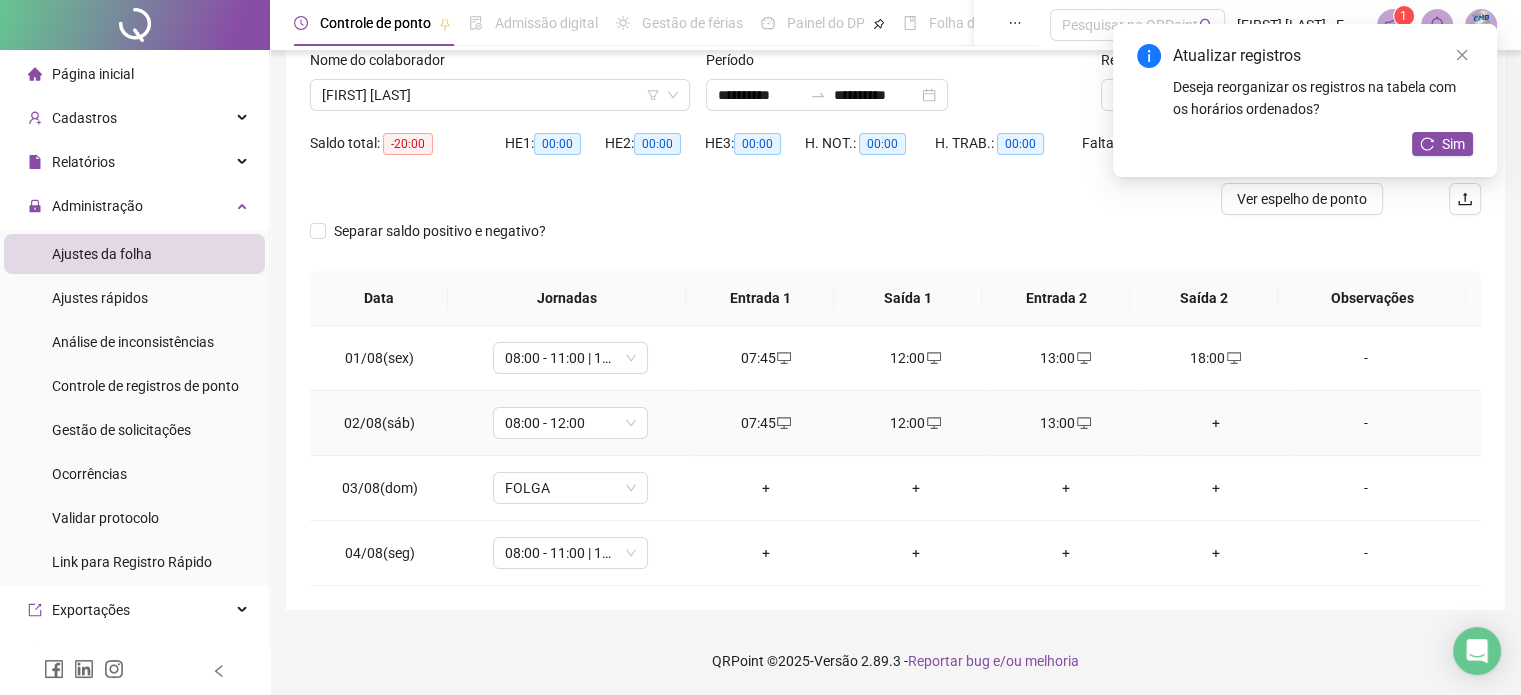 click on "+" at bounding box center (1216, 423) 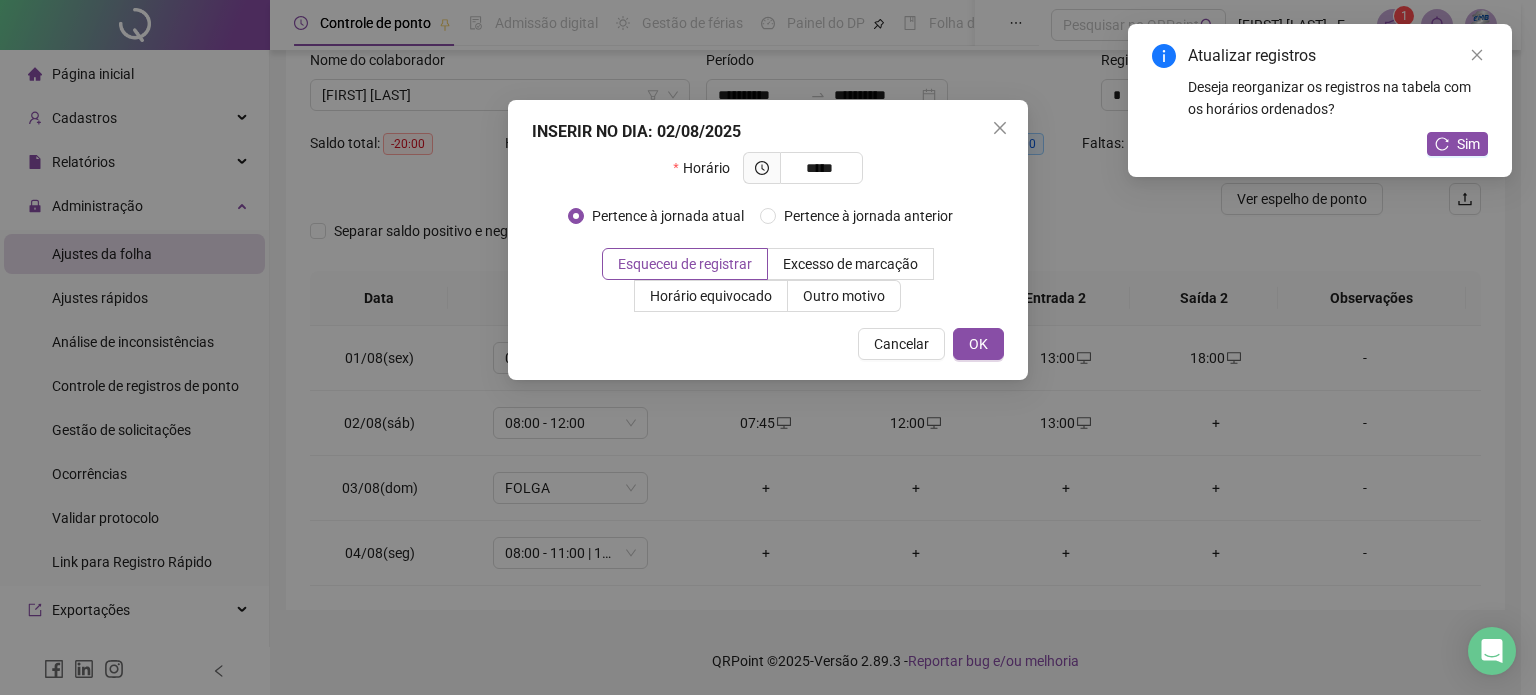 type on "*****" 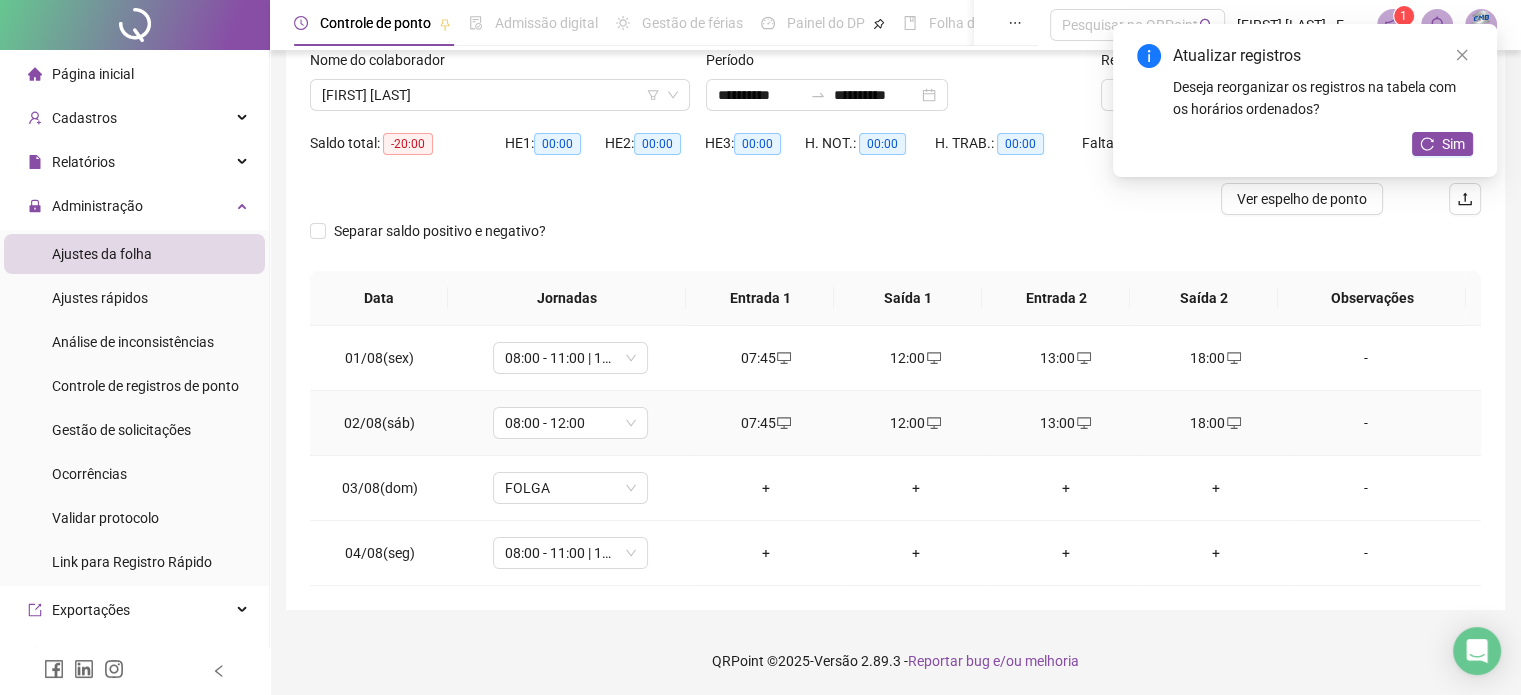 click on "13:00" at bounding box center [1066, 423] 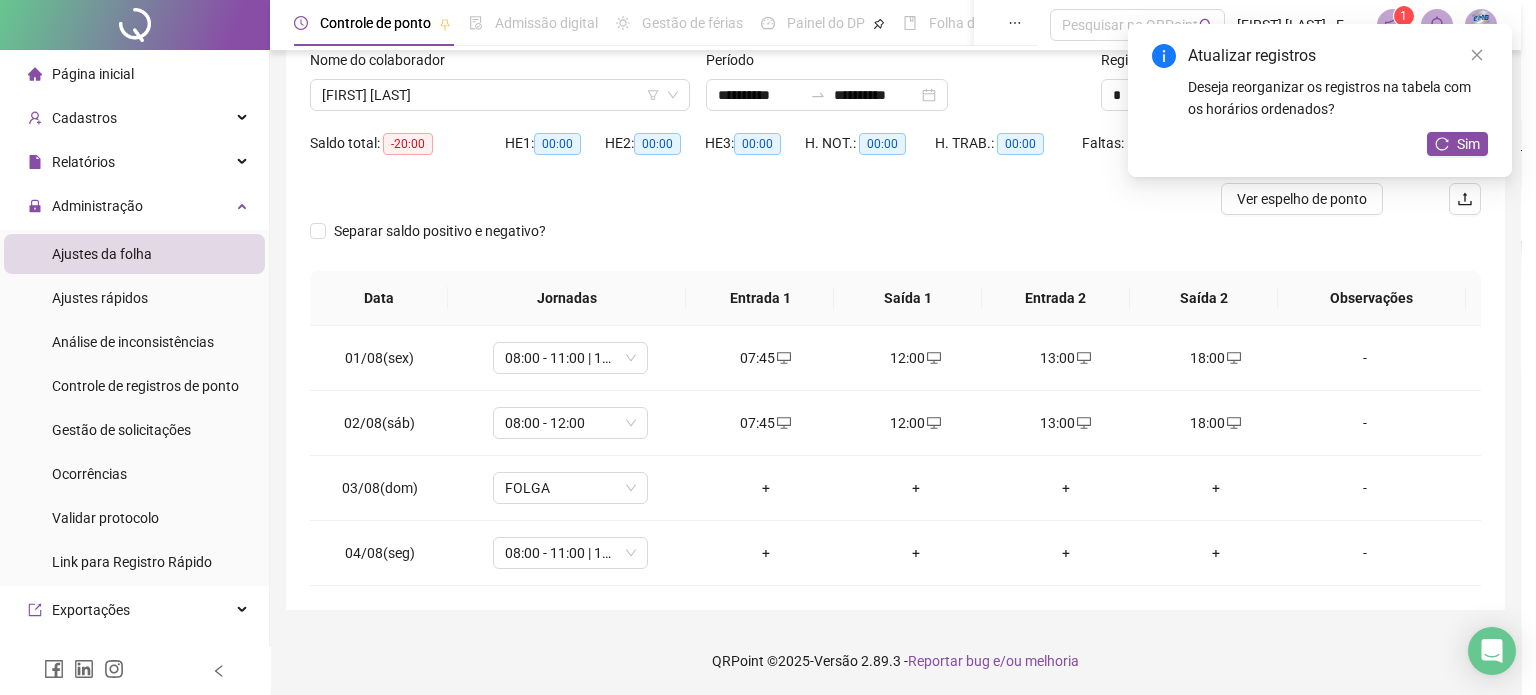 type on "**********" 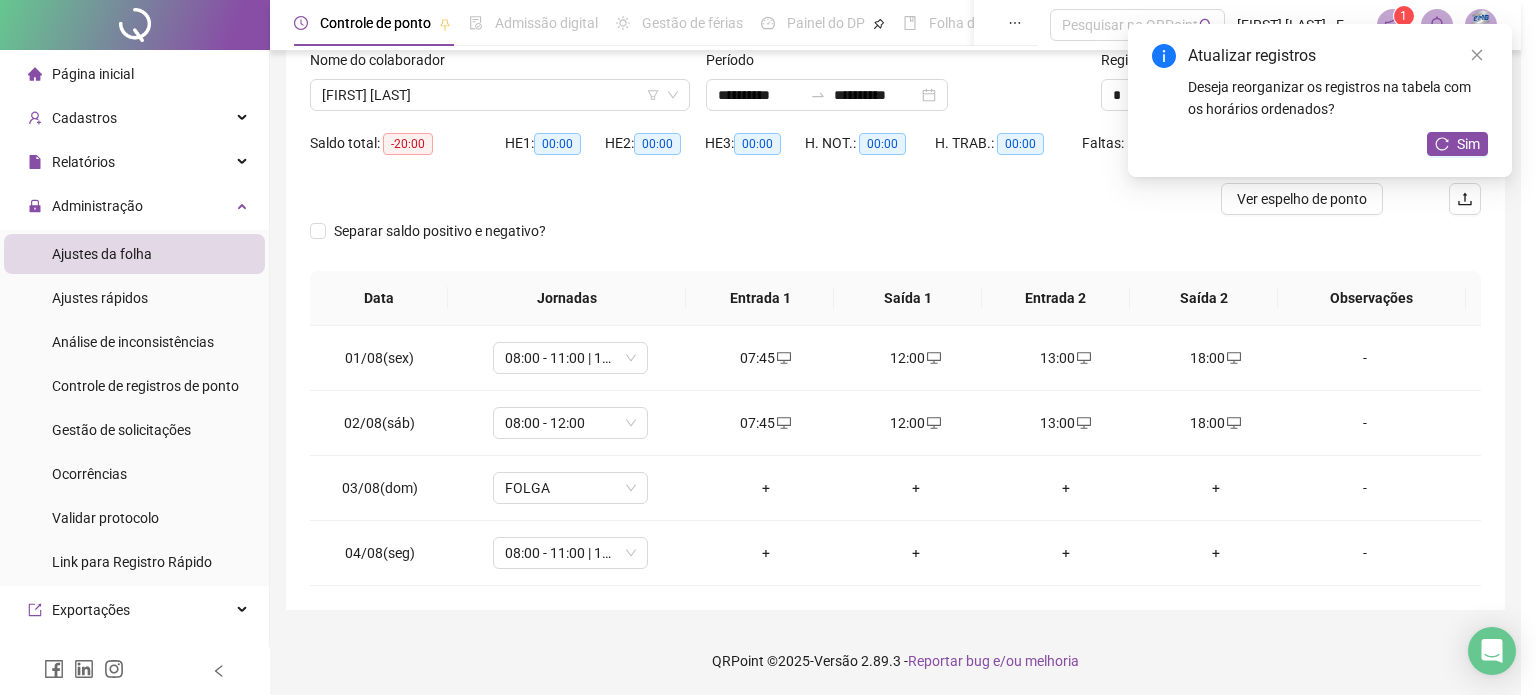 type on "**********" 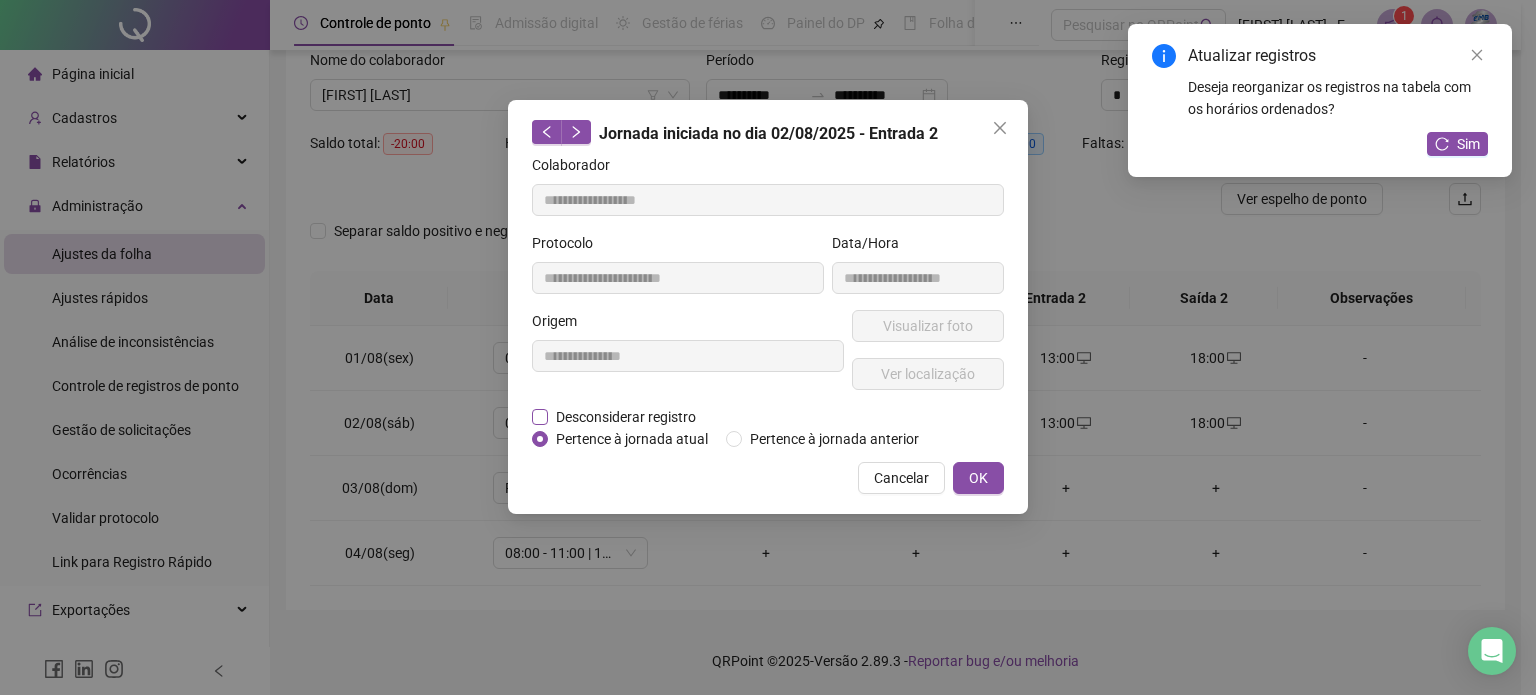 click on "Desconsiderar registro" at bounding box center [626, 417] 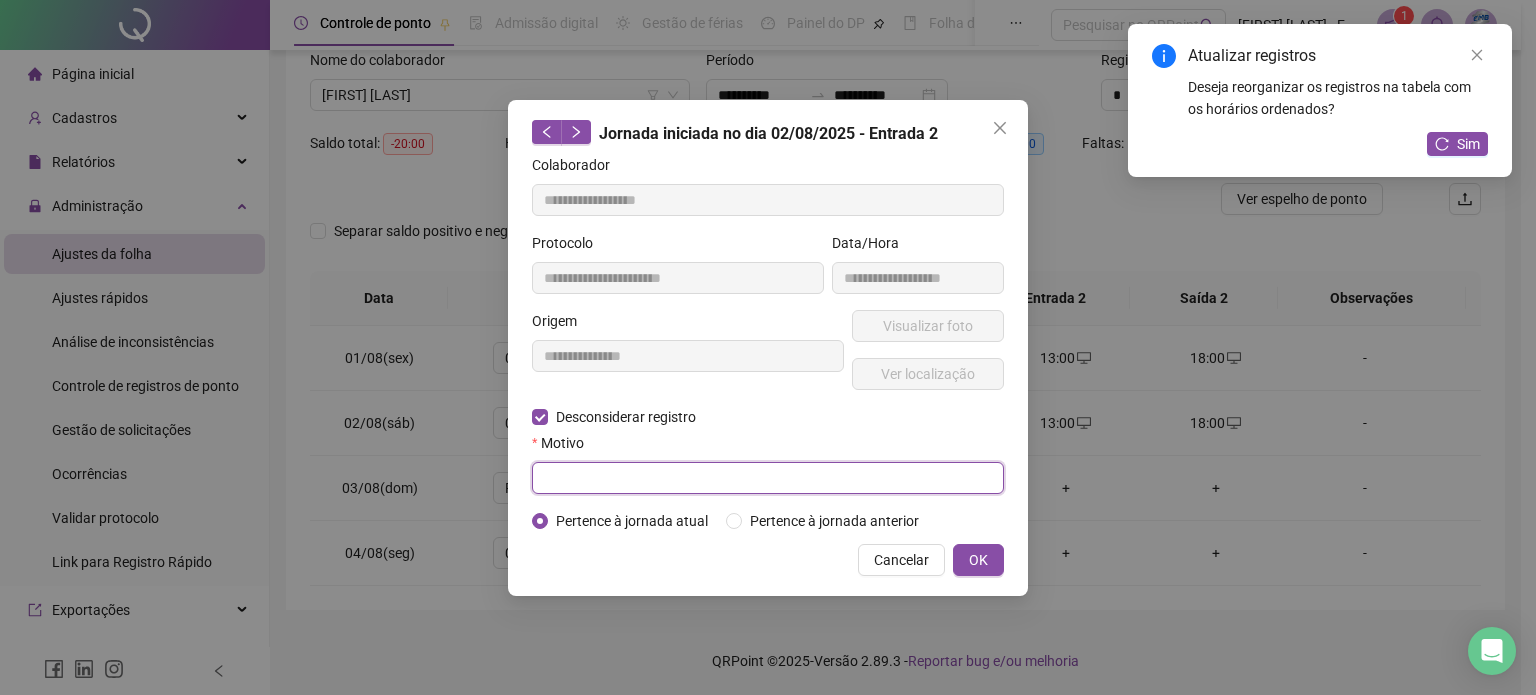 click at bounding box center [768, 478] 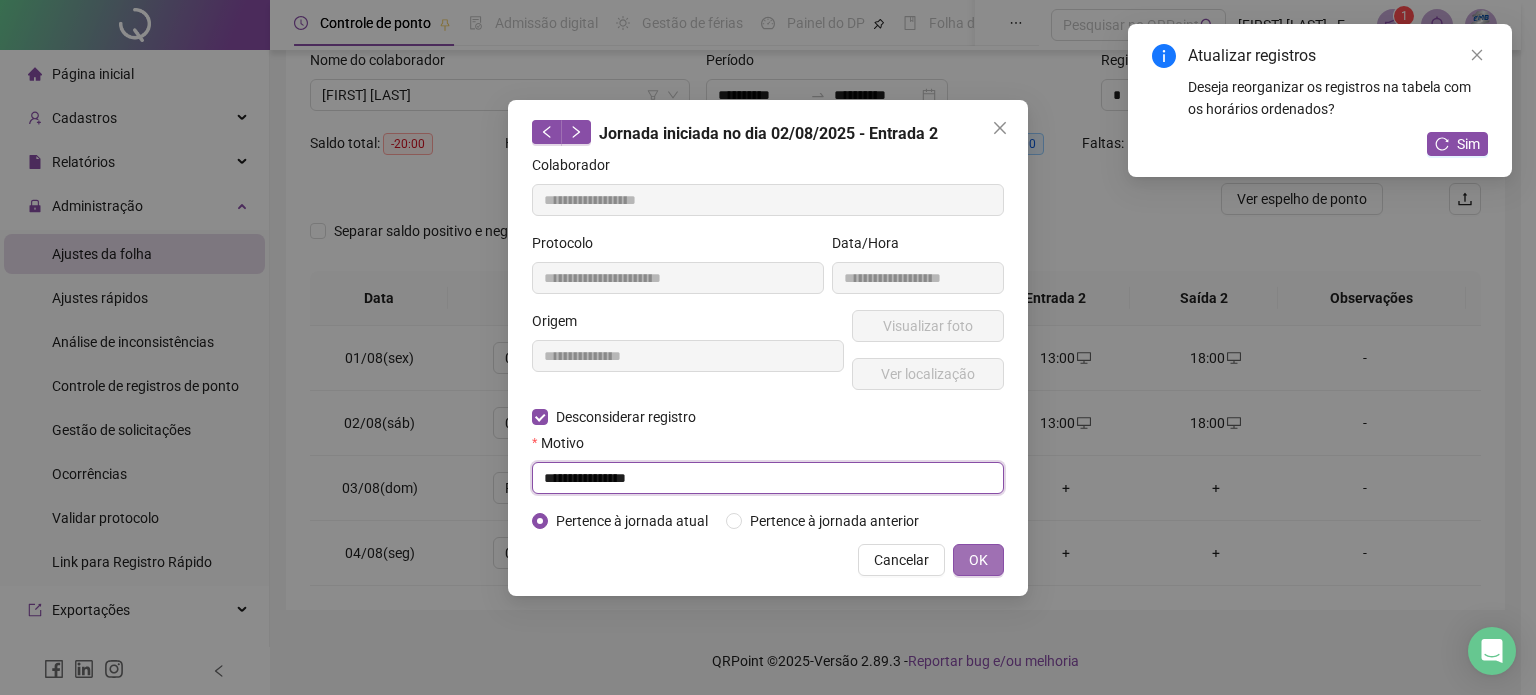 type on "**********" 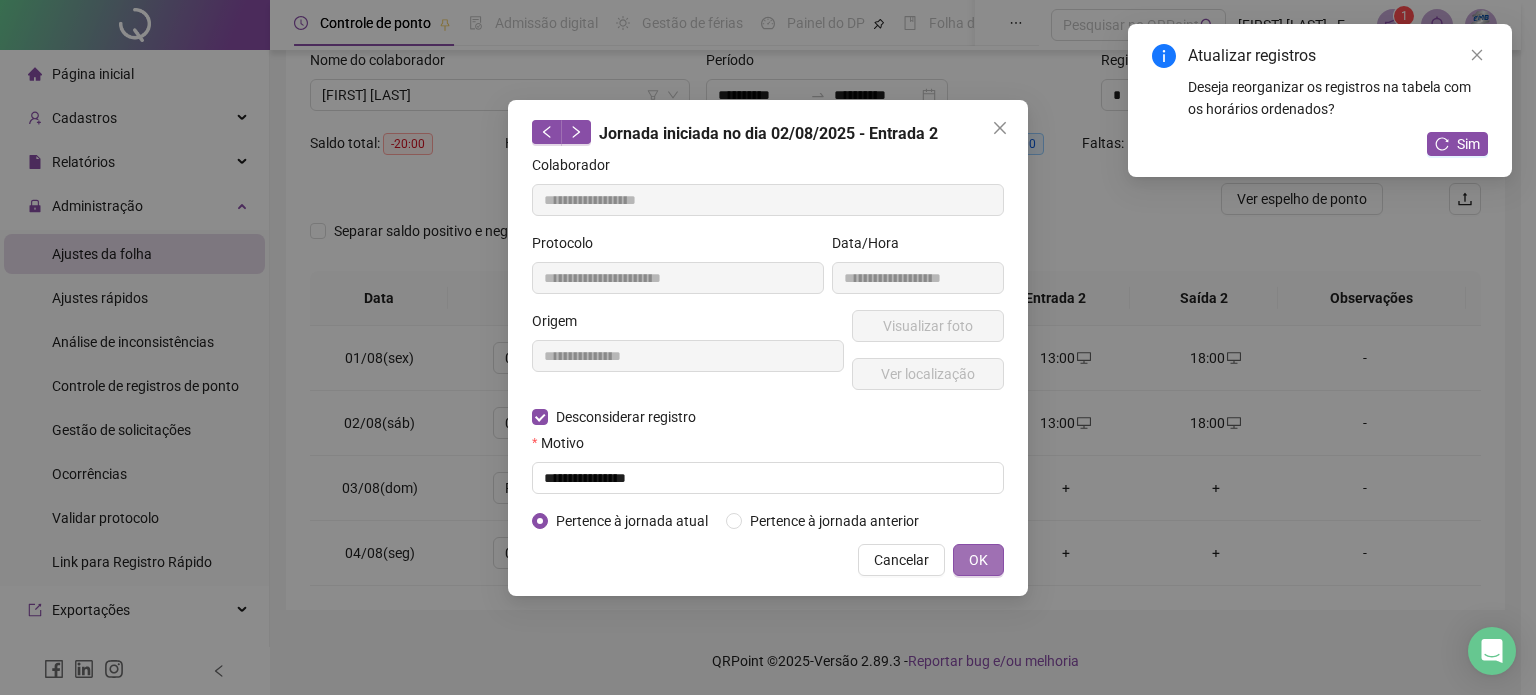 click on "OK" at bounding box center [978, 560] 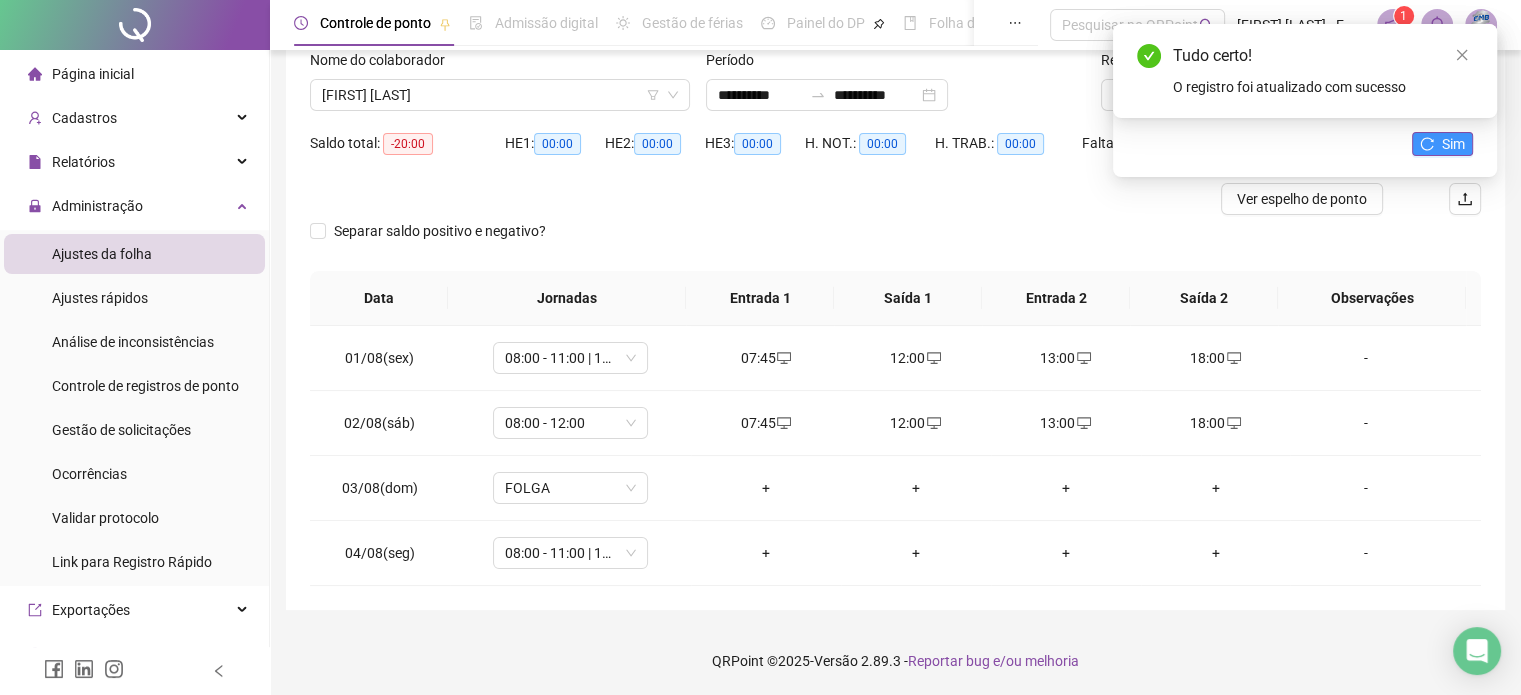 click on "Sim" at bounding box center [1453, 144] 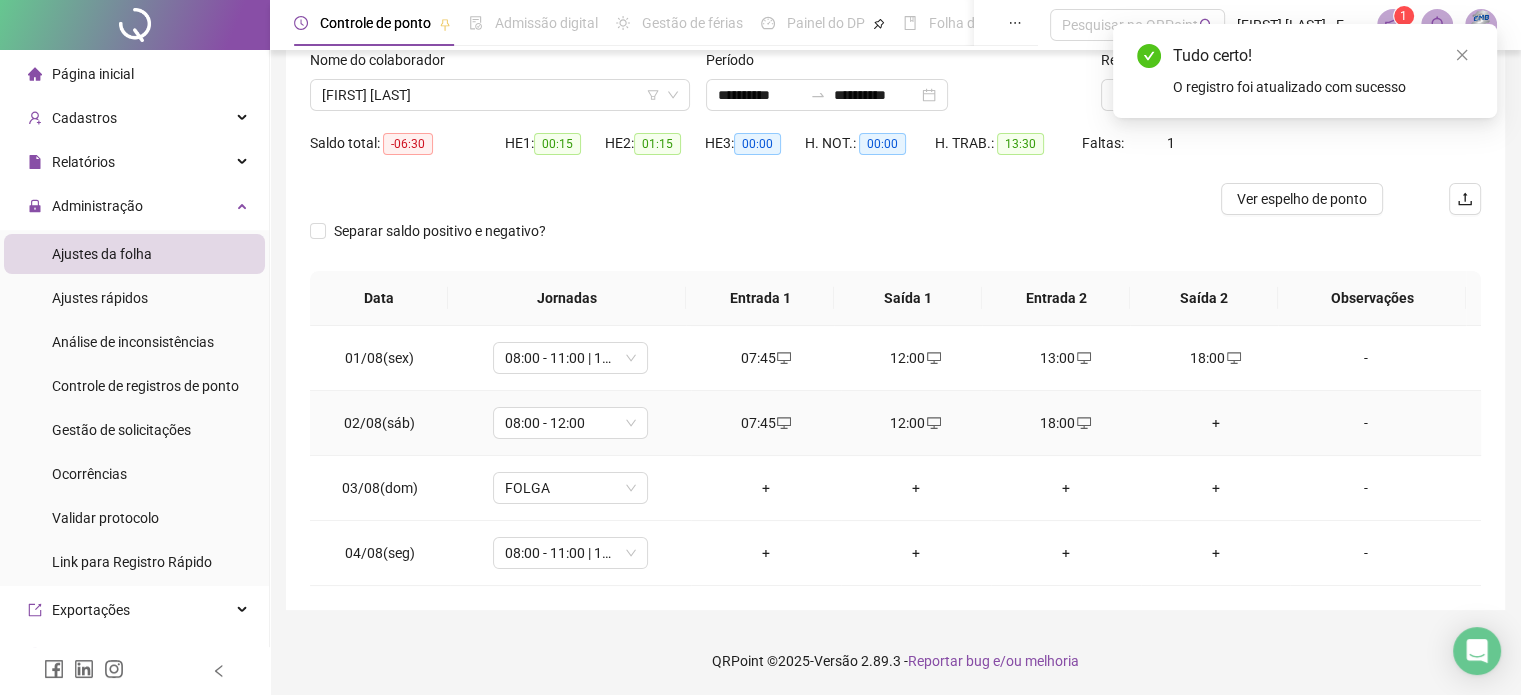 click on "18:00" at bounding box center [1066, 423] 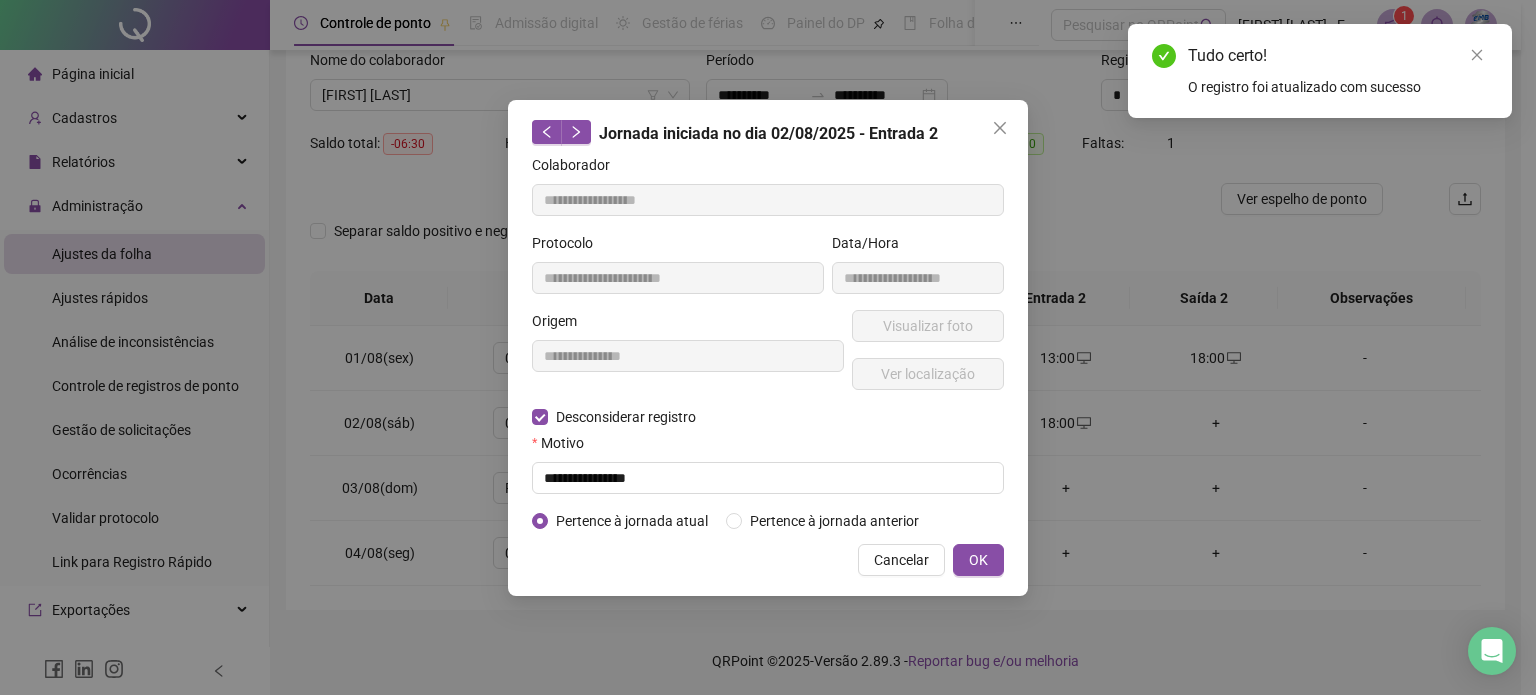 type on "**********" 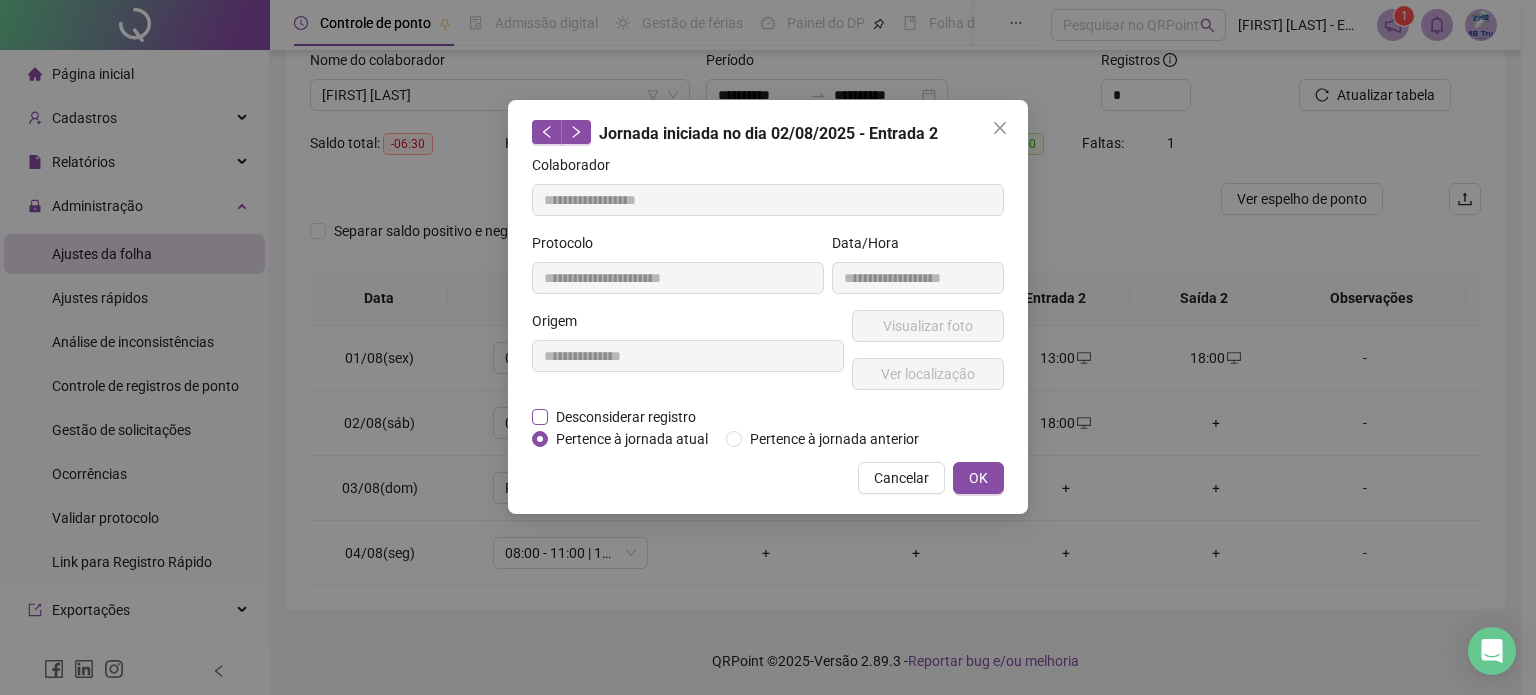 click on "Desconsiderar registro" at bounding box center [626, 417] 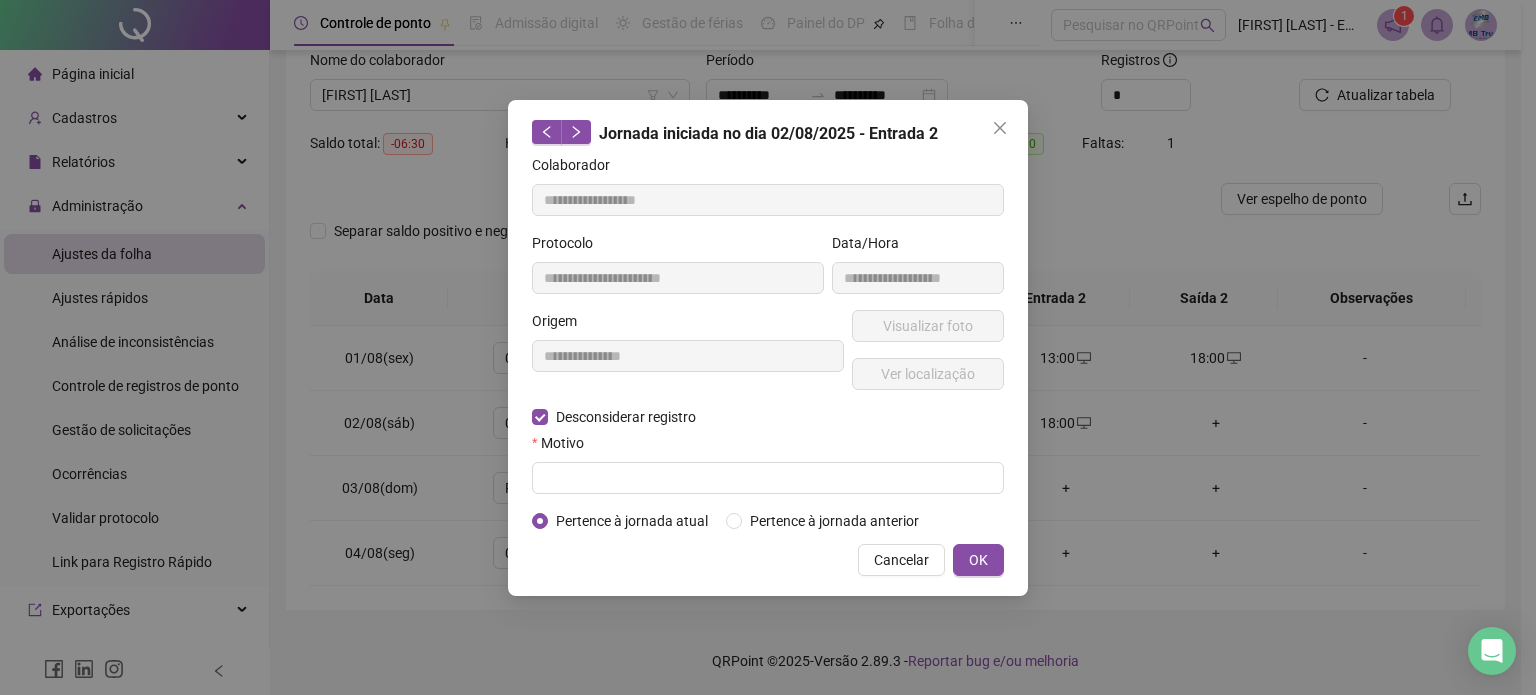 click on "Motivo" at bounding box center (768, 447) 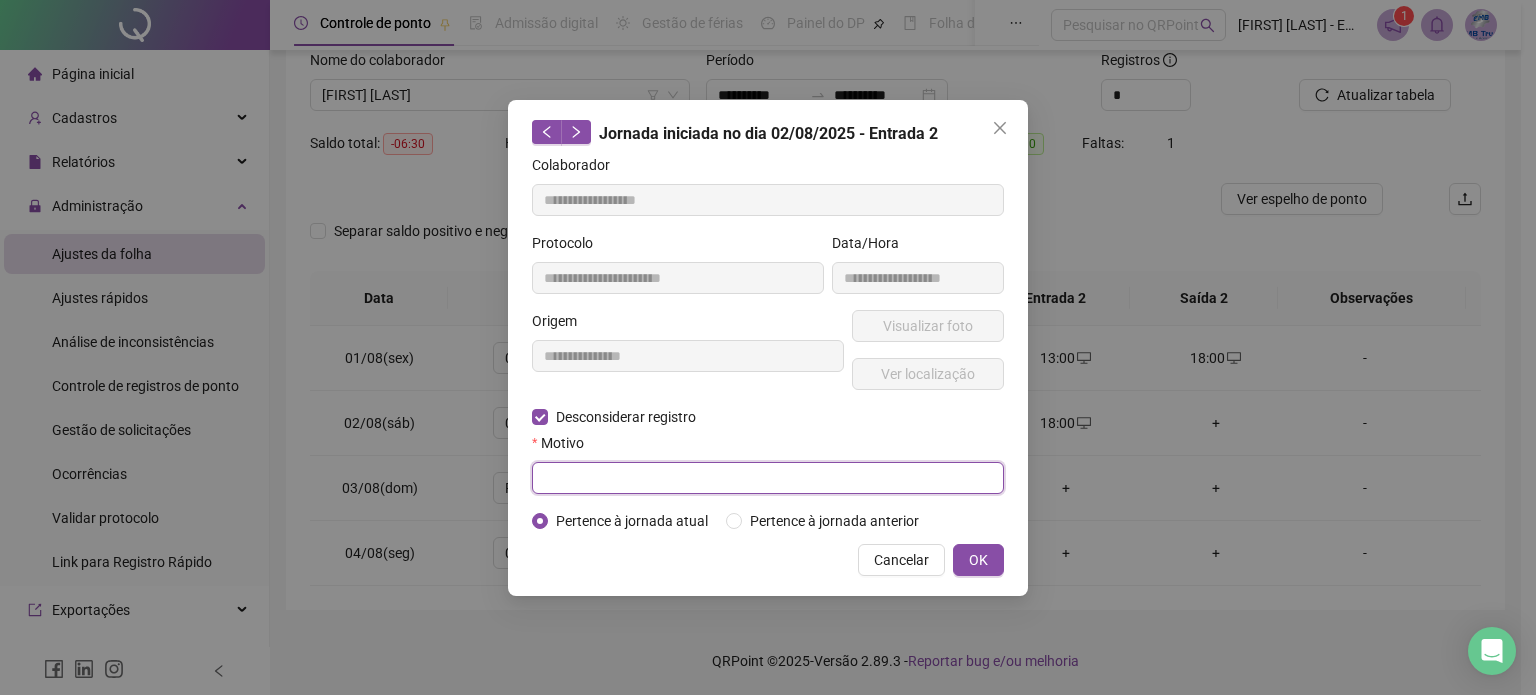 click at bounding box center (768, 478) 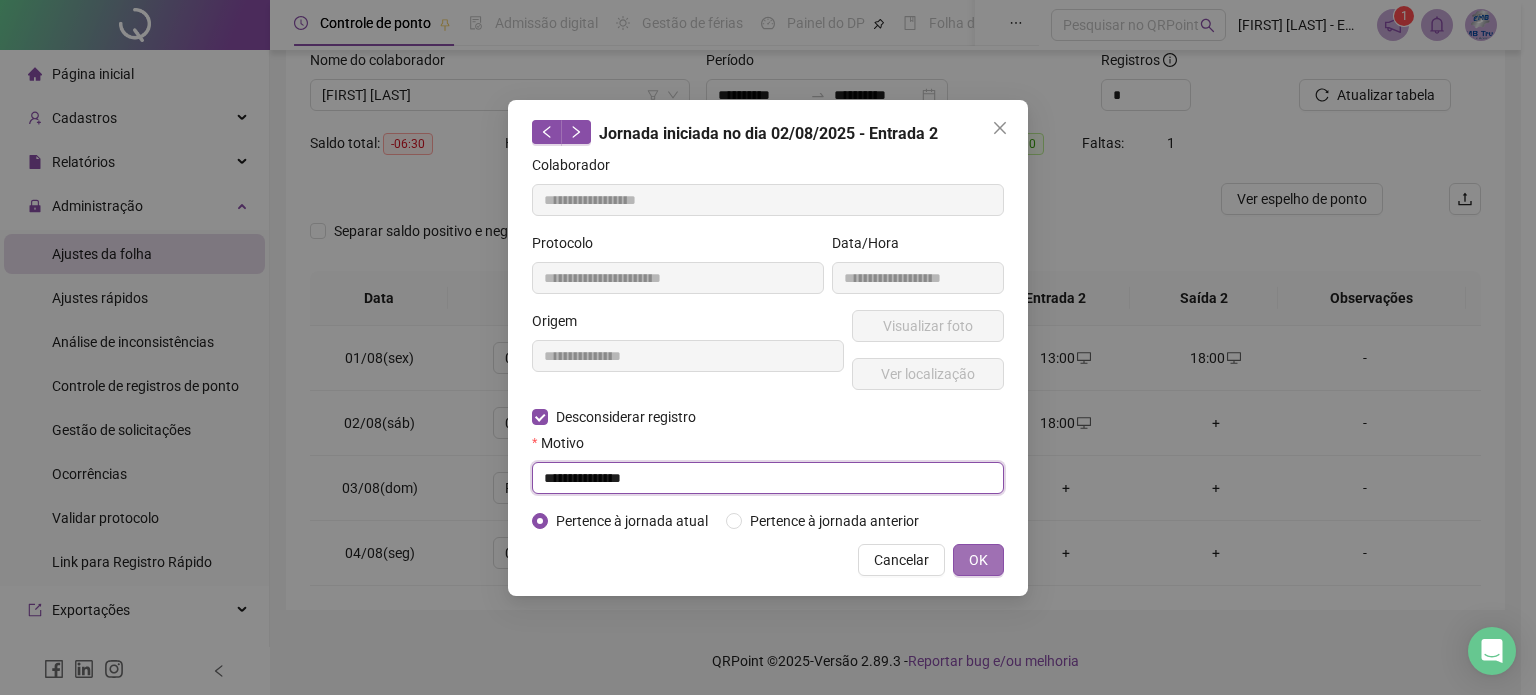 type on "**********" 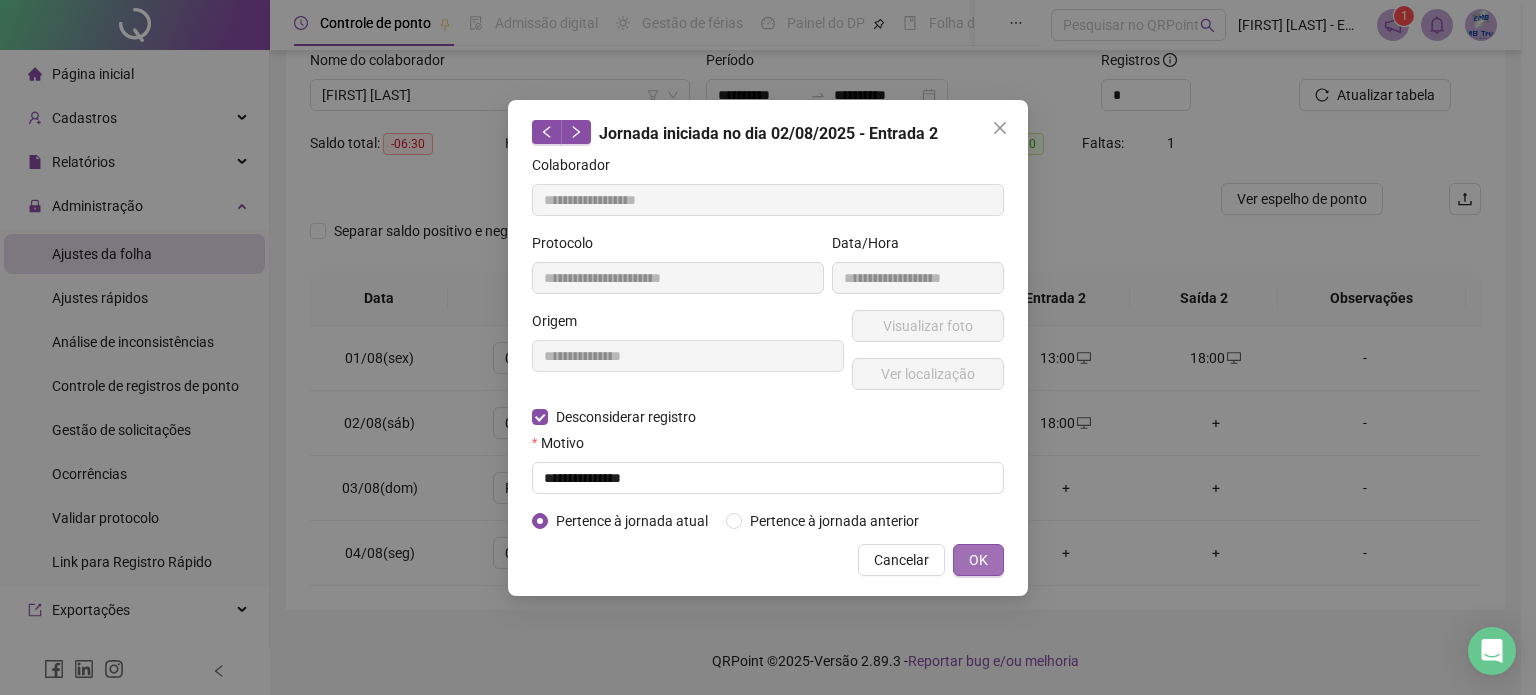 click on "OK" at bounding box center (978, 560) 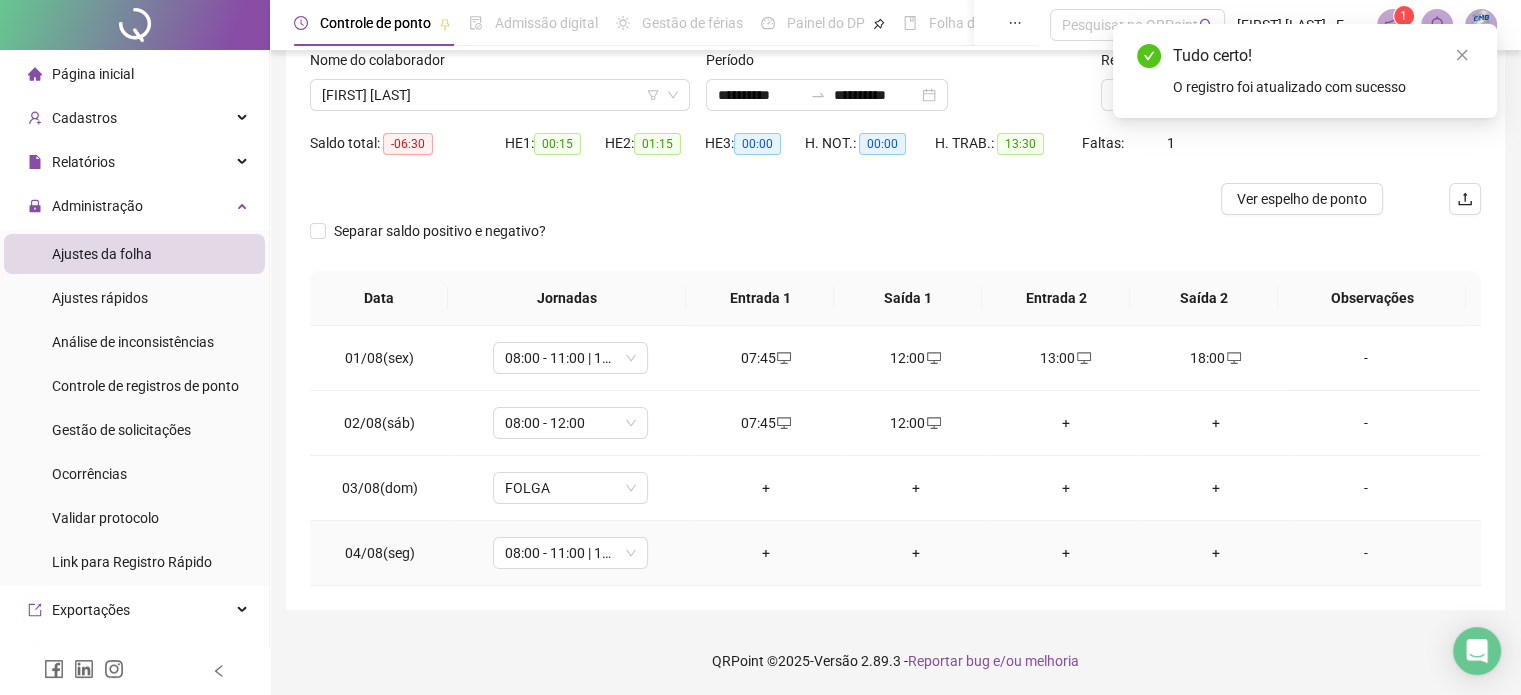 click on "+" at bounding box center (766, 553) 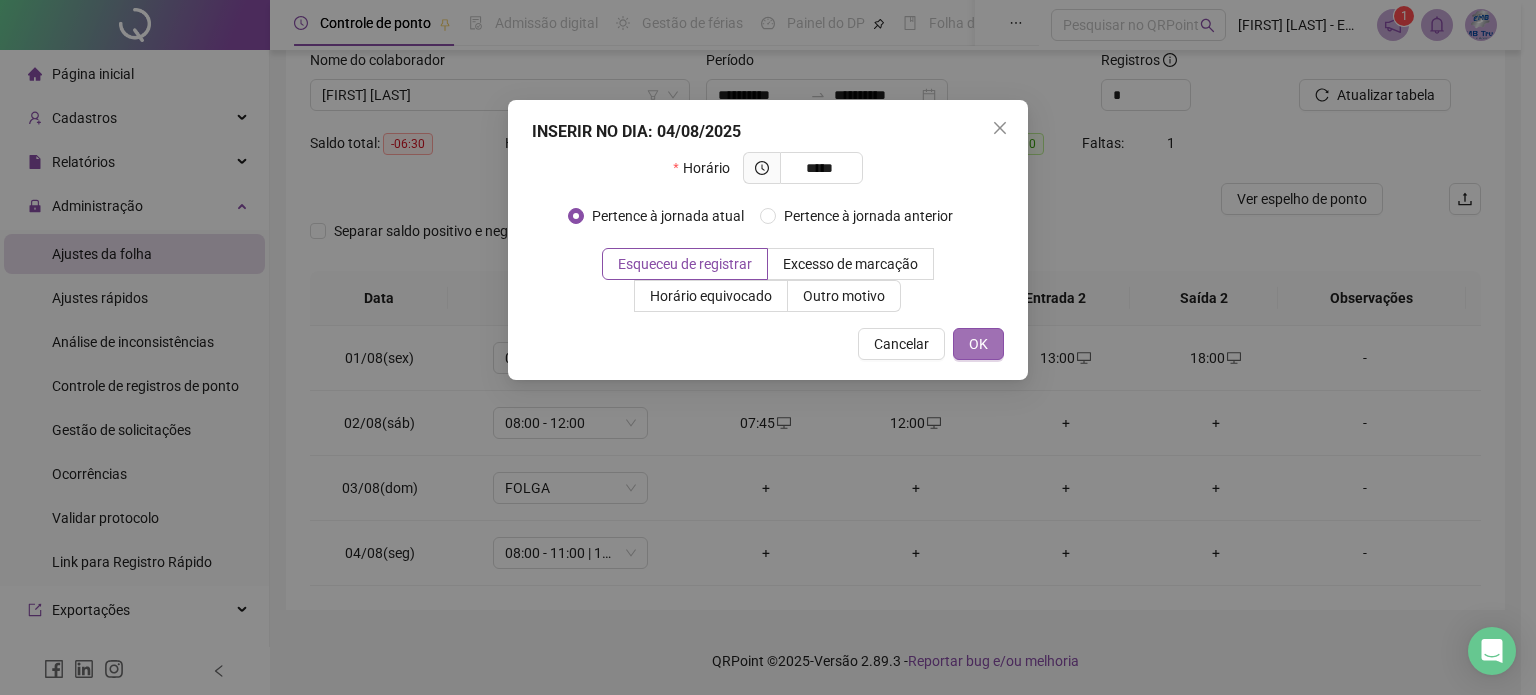type on "*****" 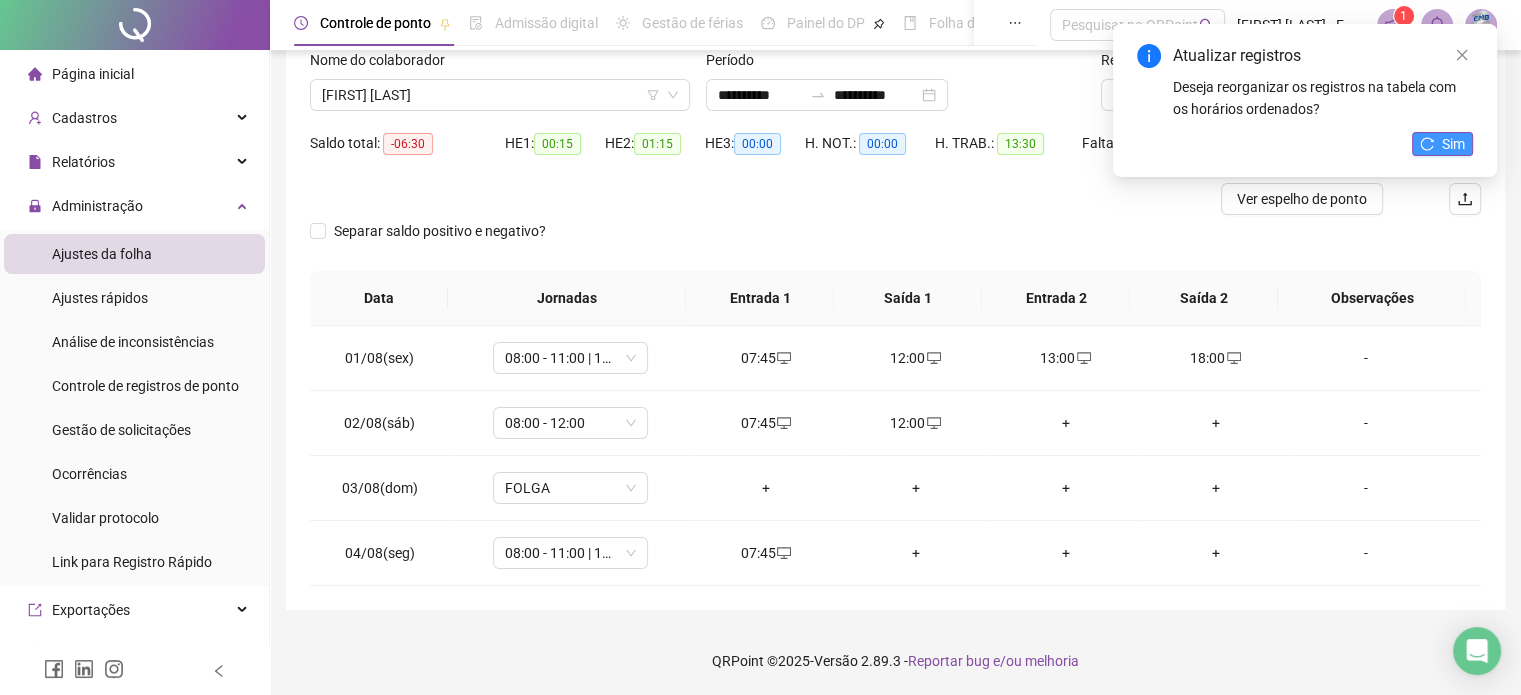 click on "Sim" at bounding box center (1442, 144) 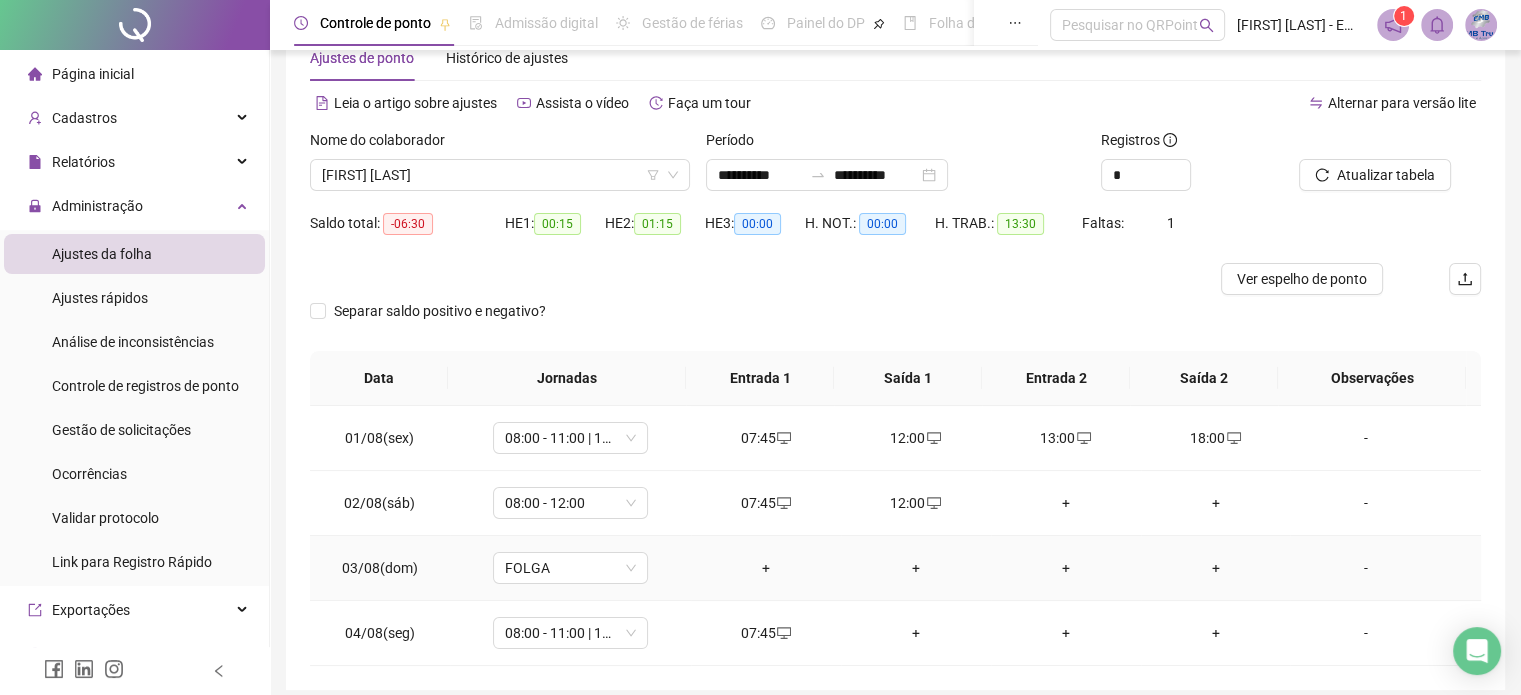 scroll, scrollTop: 0, scrollLeft: 0, axis: both 